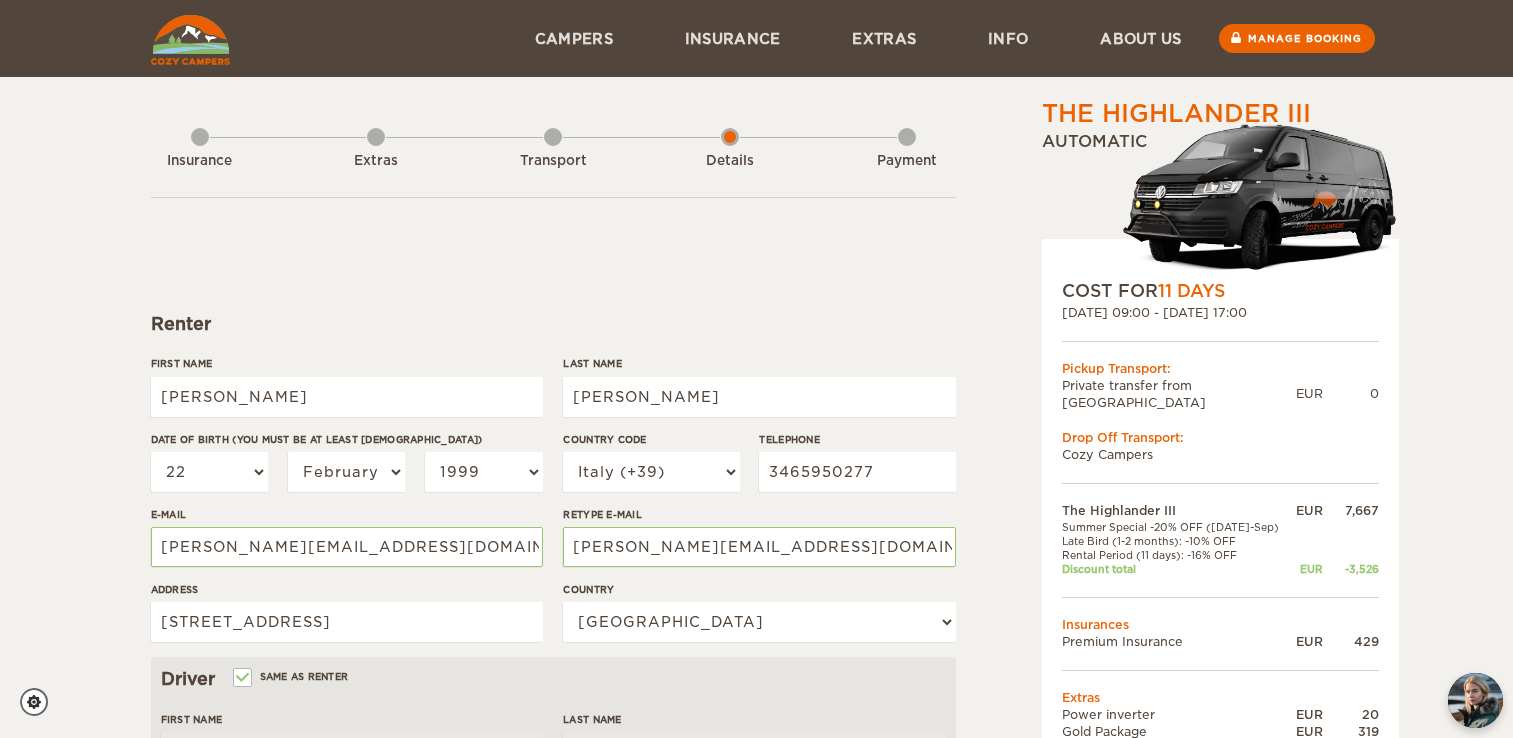 select on "22" 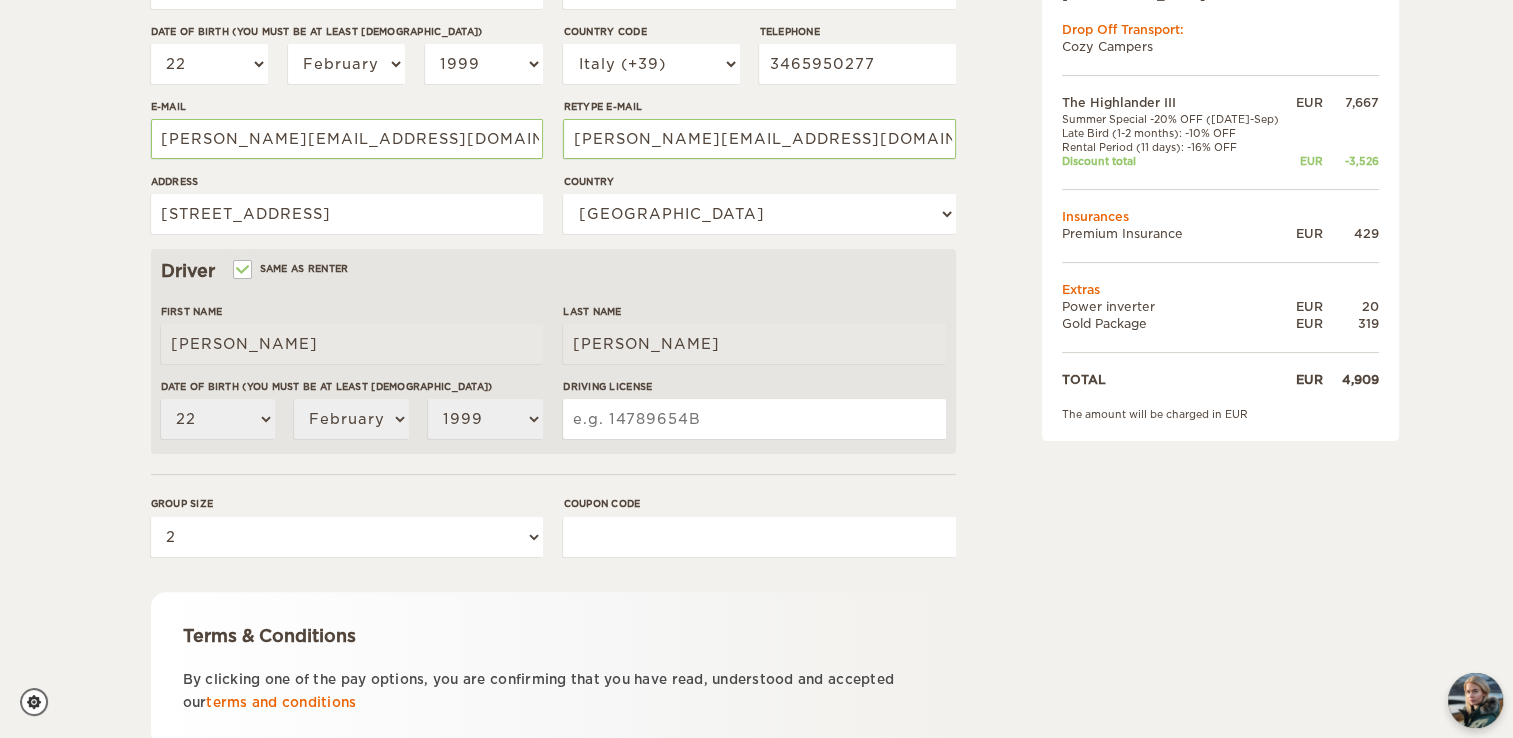 scroll, scrollTop: 0, scrollLeft: 0, axis: both 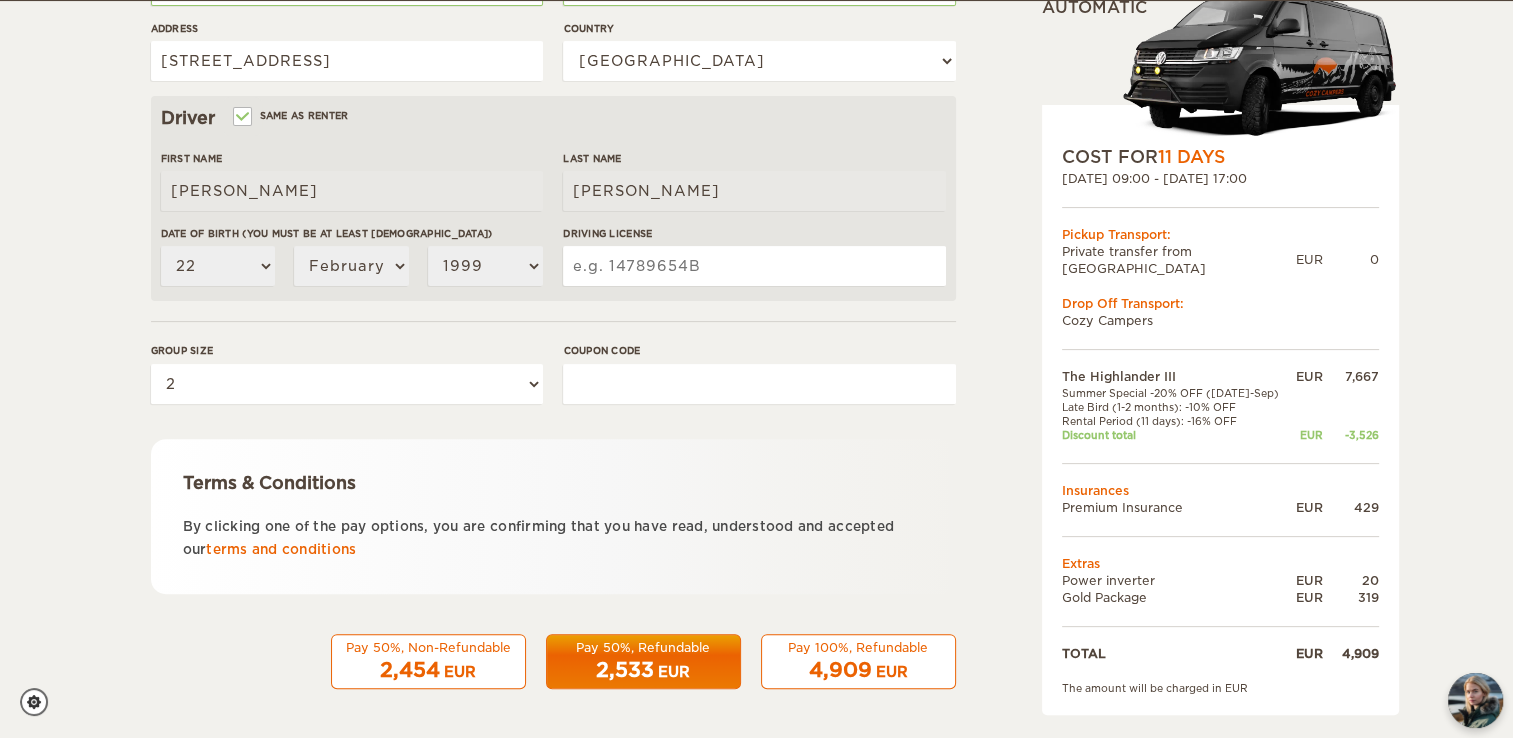 click on "Driving License" at bounding box center (754, 266) 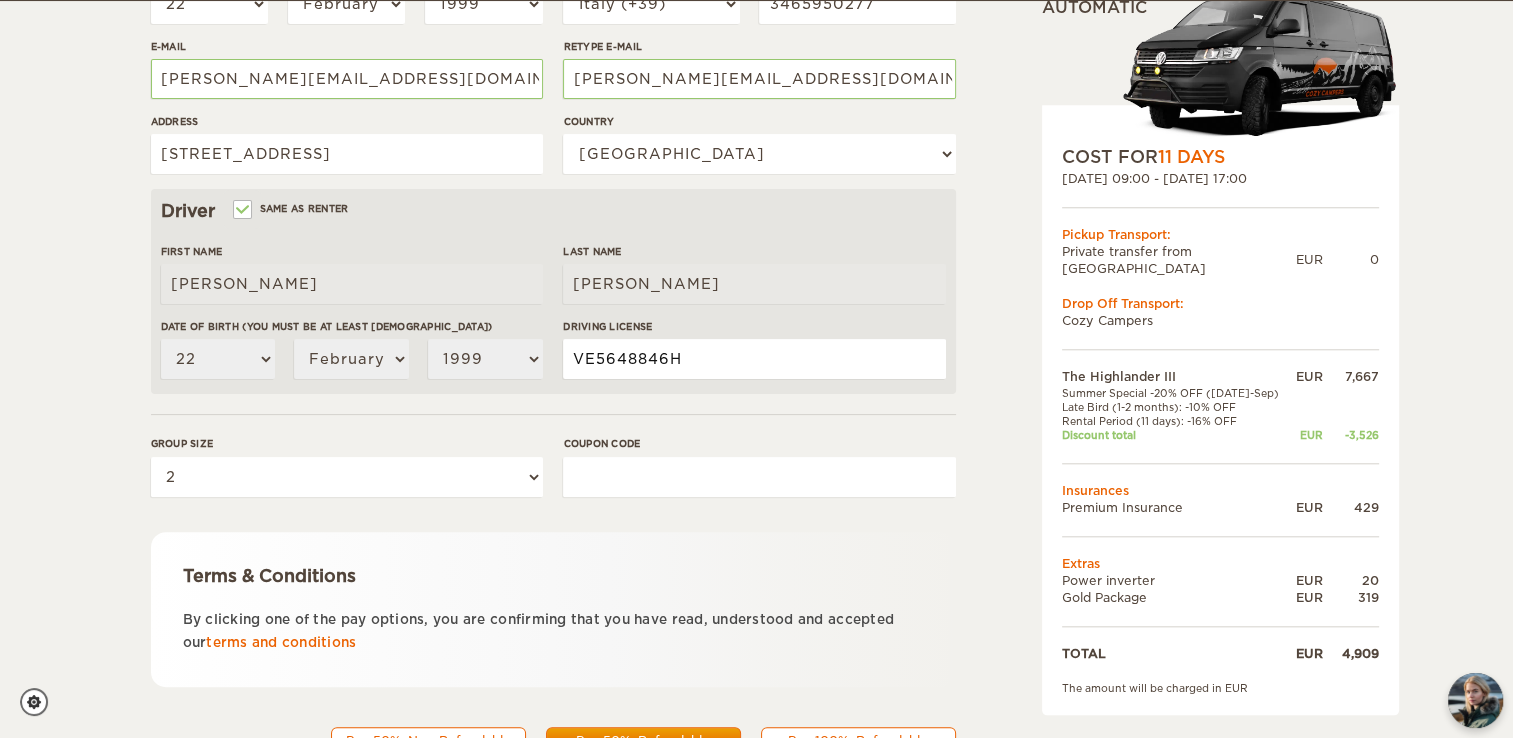 scroll, scrollTop: 561, scrollLeft: 0, axis: vertical 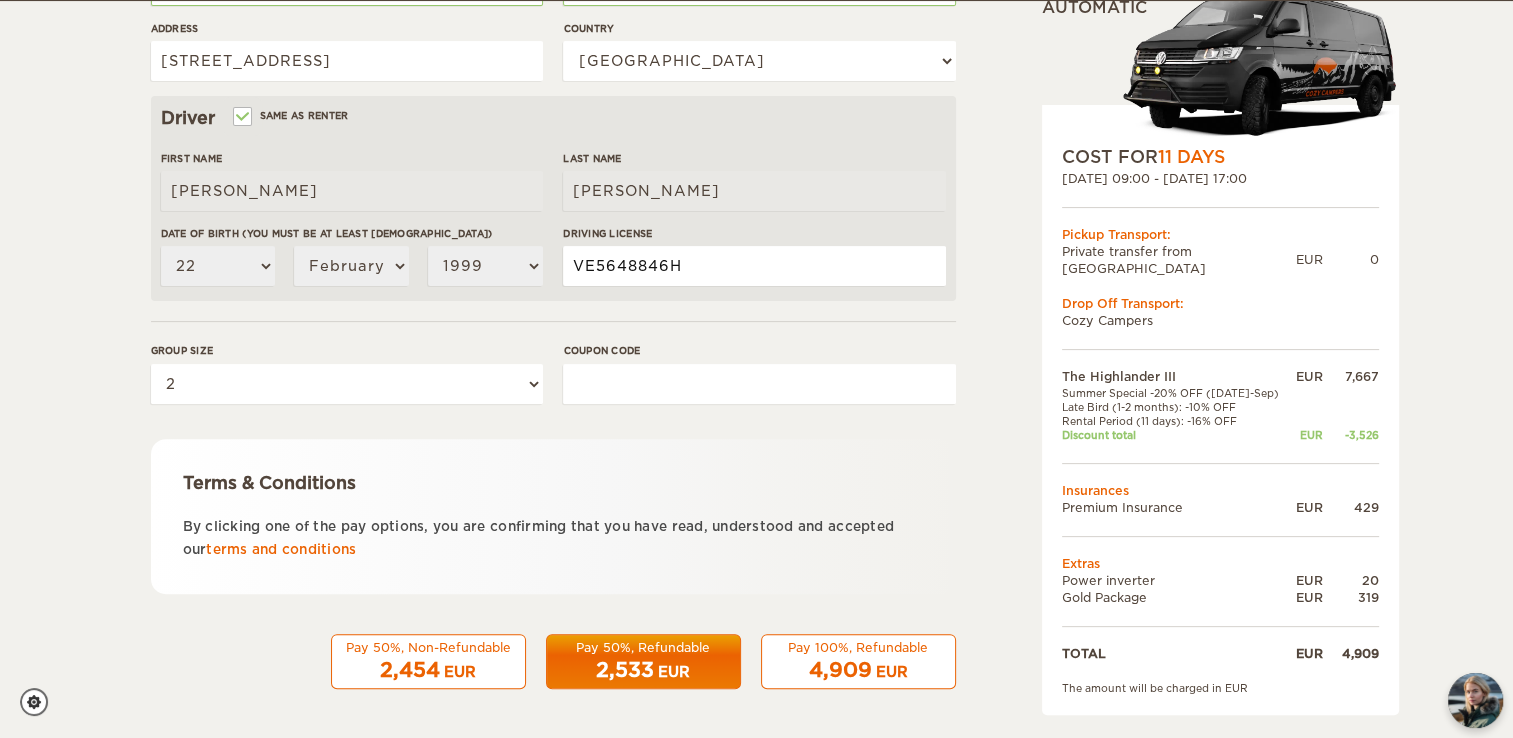 type on "VE5648846H" 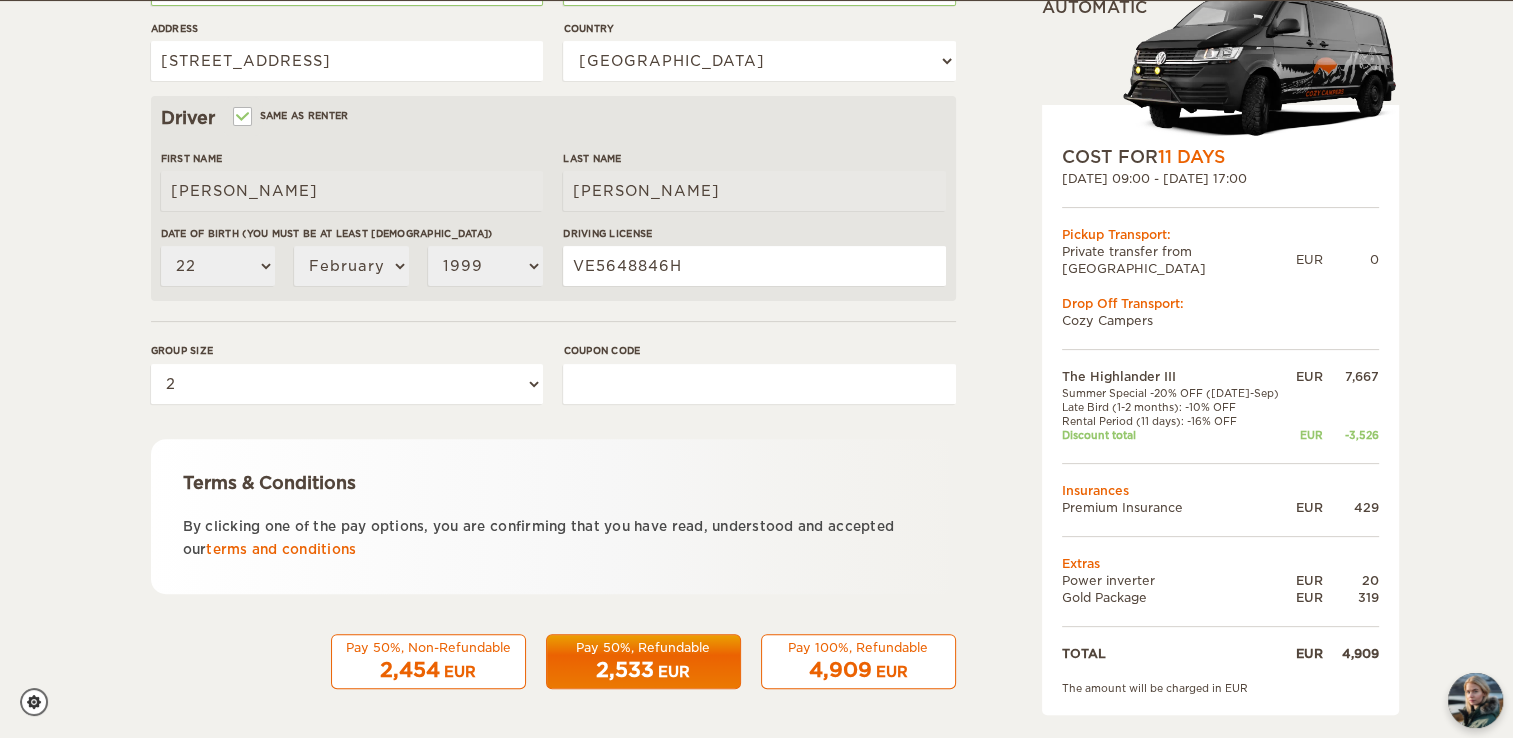 click on "Pay 50%, Refundable" at bounding box center [643, 647] 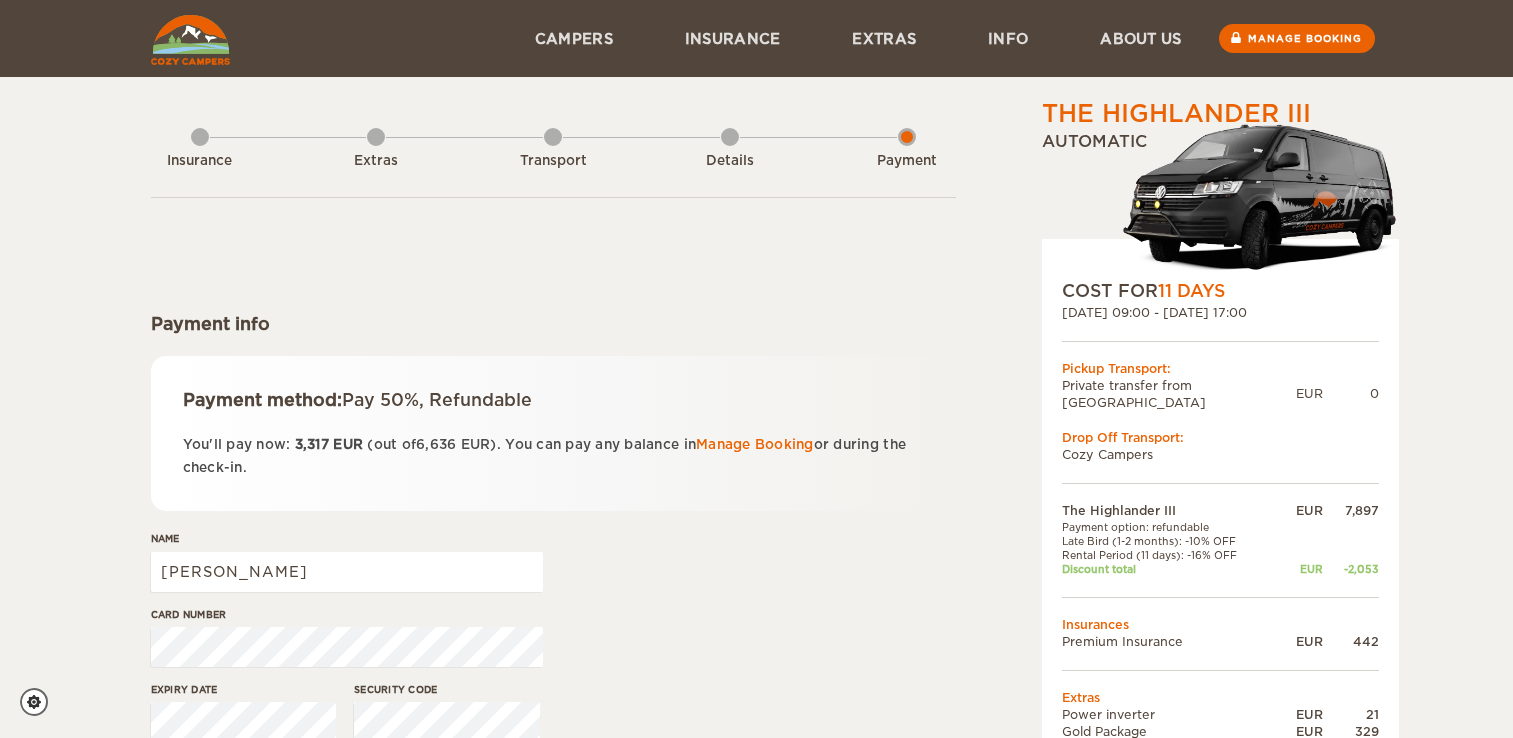 scroll, scrollTop: 0, scrollLeft: 0, axis: both 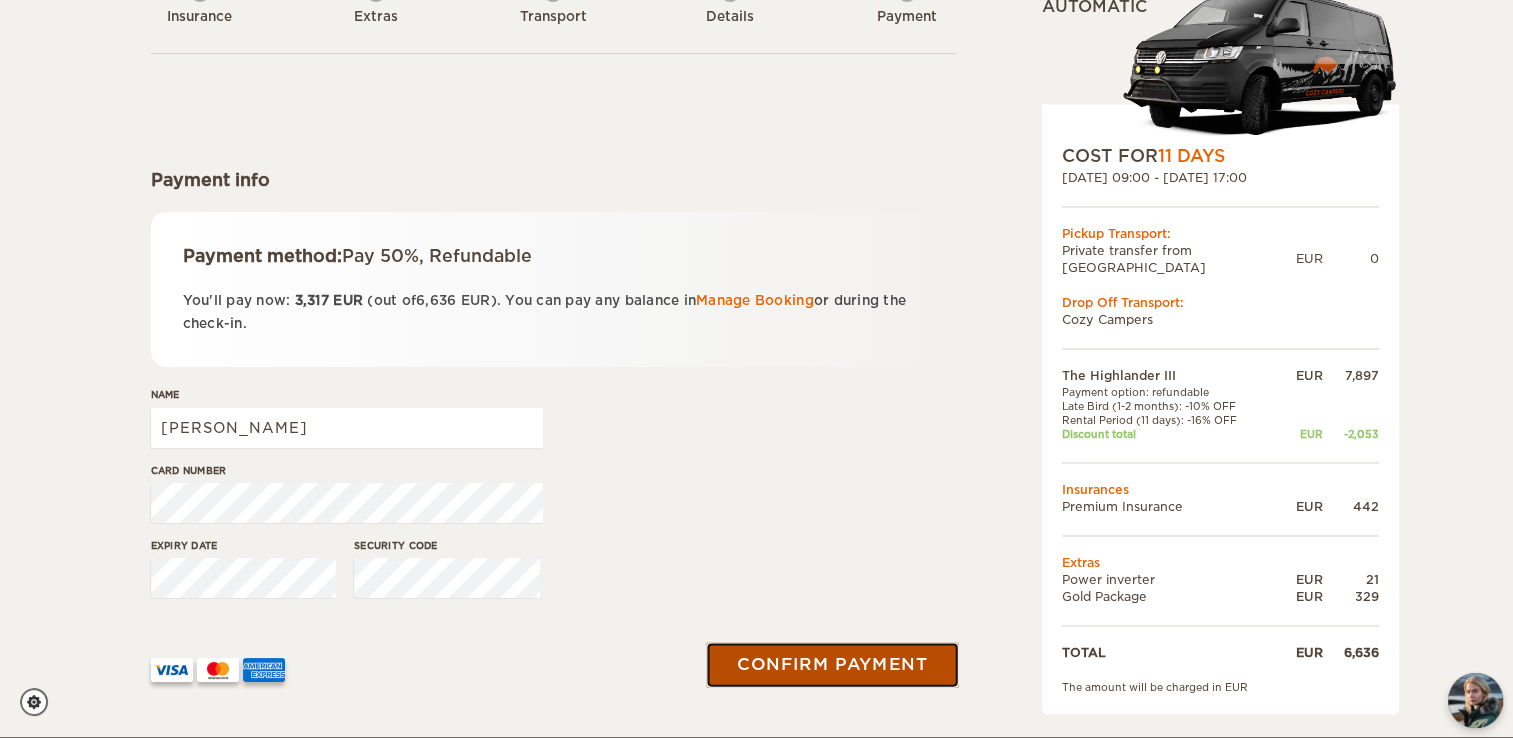 click on "Confirm payment" at bounding box center (833, 665) 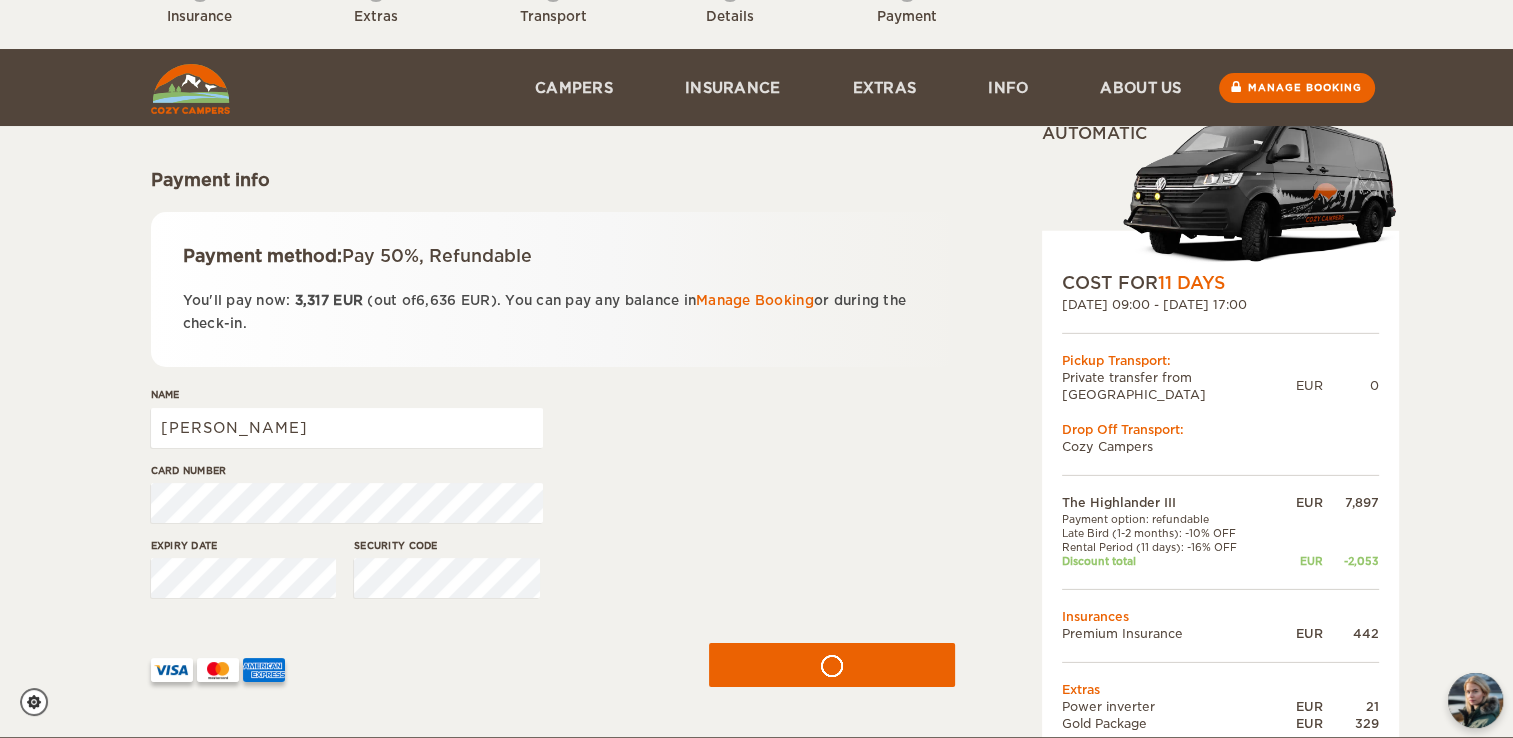 scroll, scrollTop: 272, scrollLeft: 0, axis: vertical 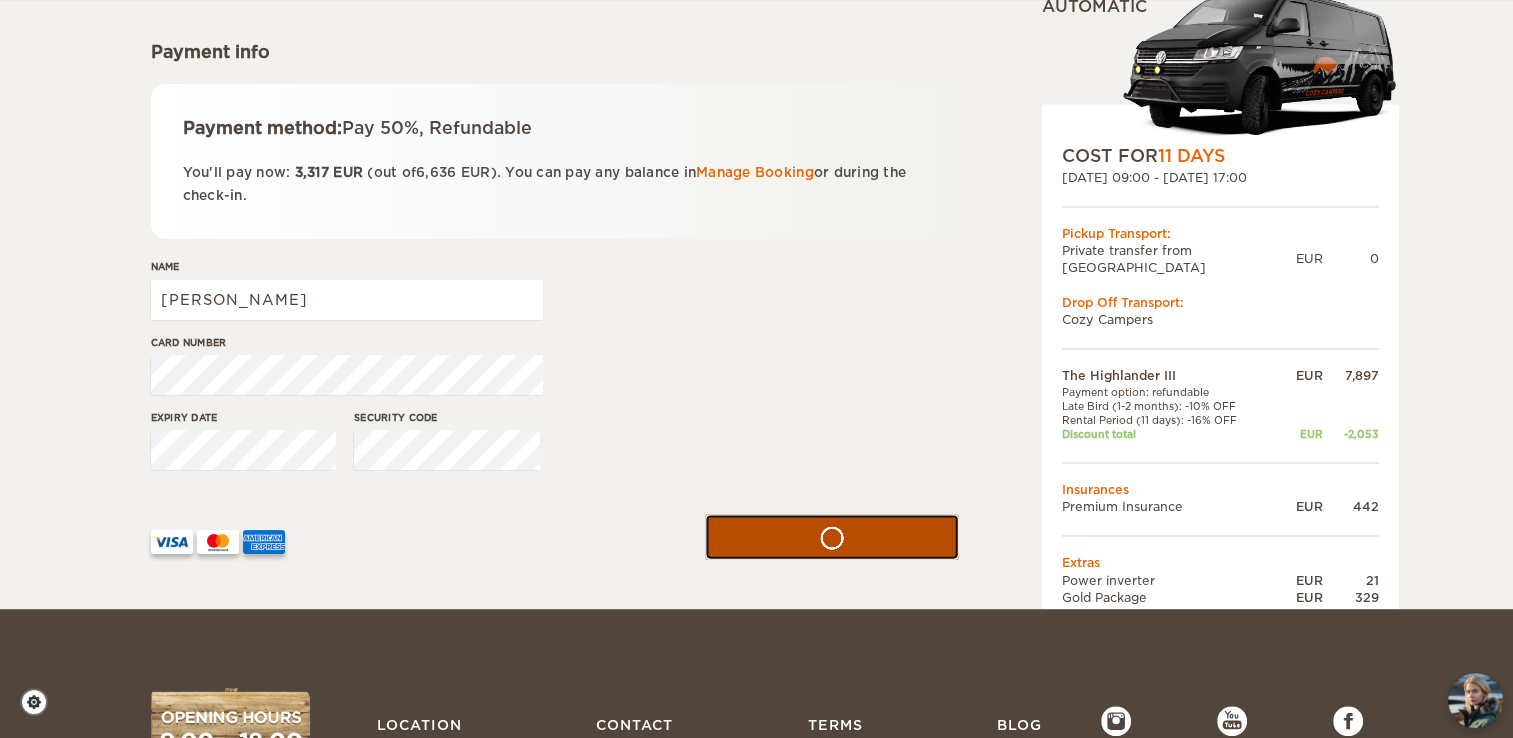 click at bounding box center (832, 537) 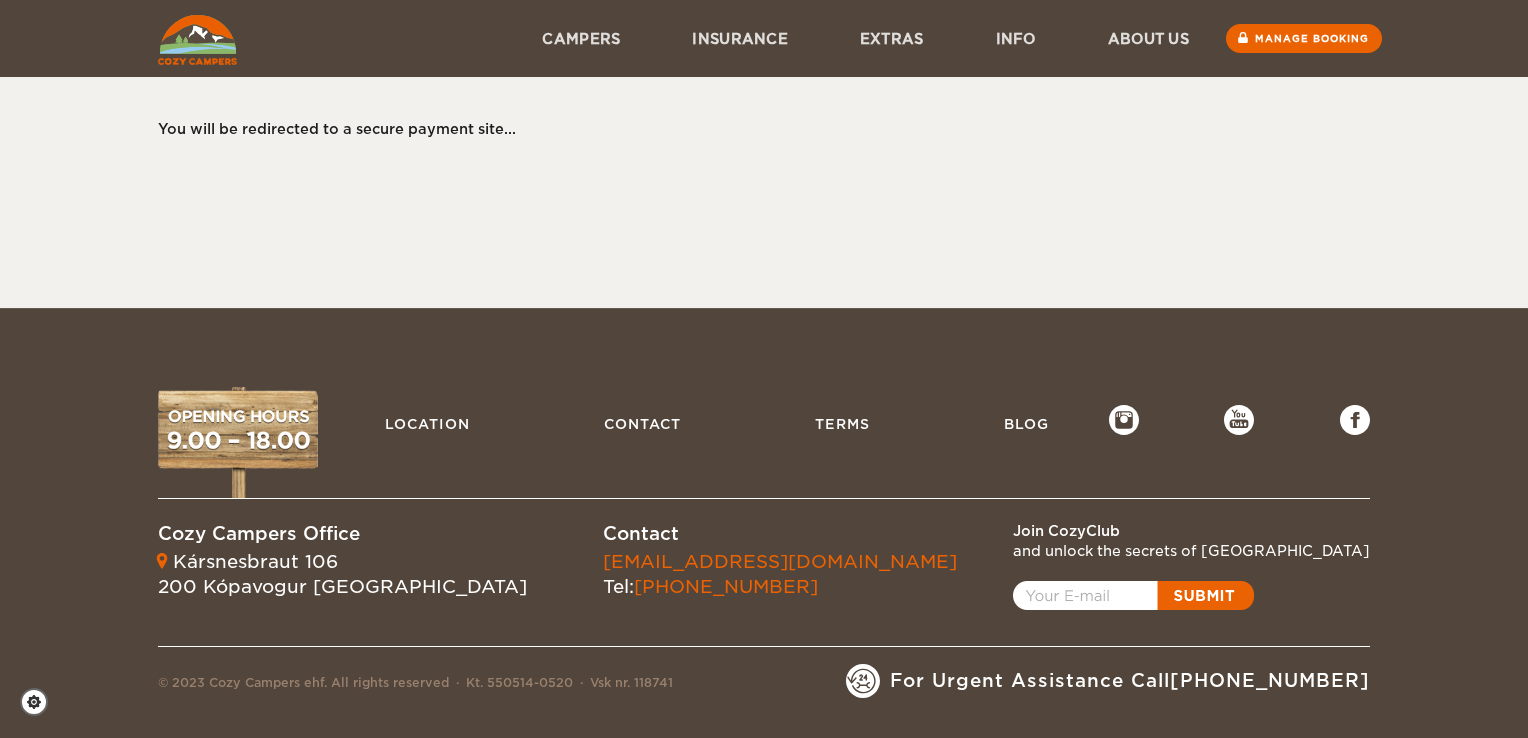 scroll, scrollTop: 0, scrollLeft: 0, axis: both 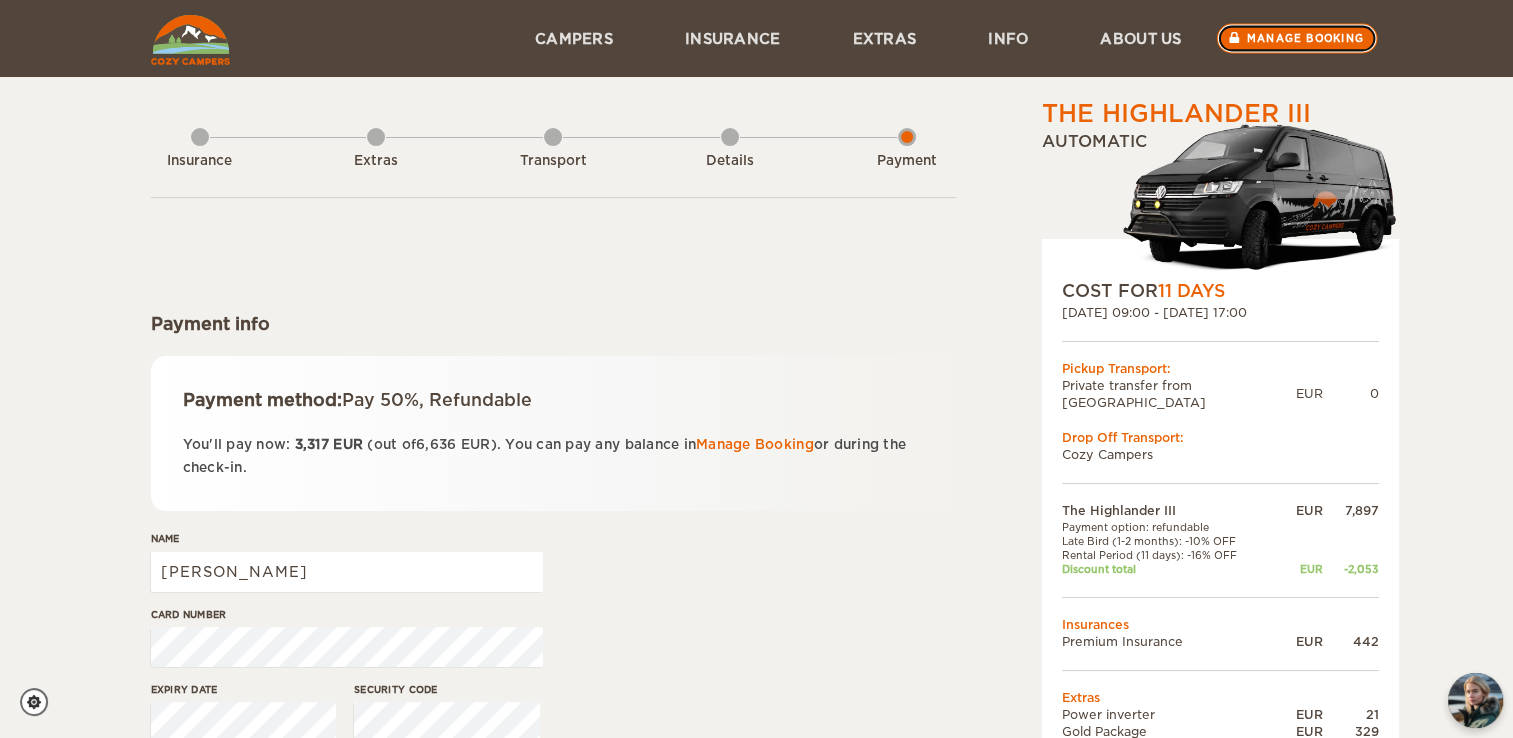 click on "Manage booking" at bounding box center [1296, 39] 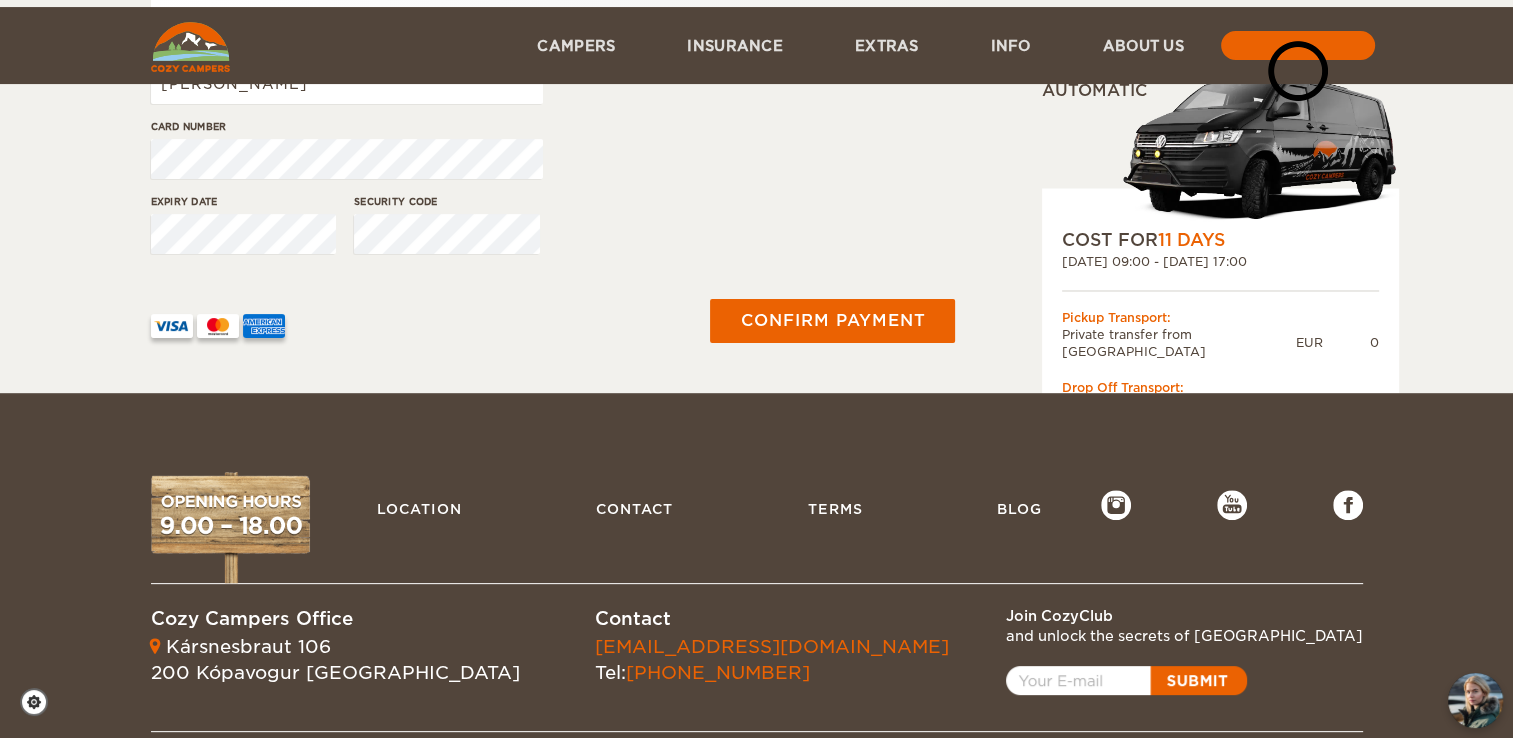 scroll, scrollTop: 572, scrollLeft: 0, axis: vertical 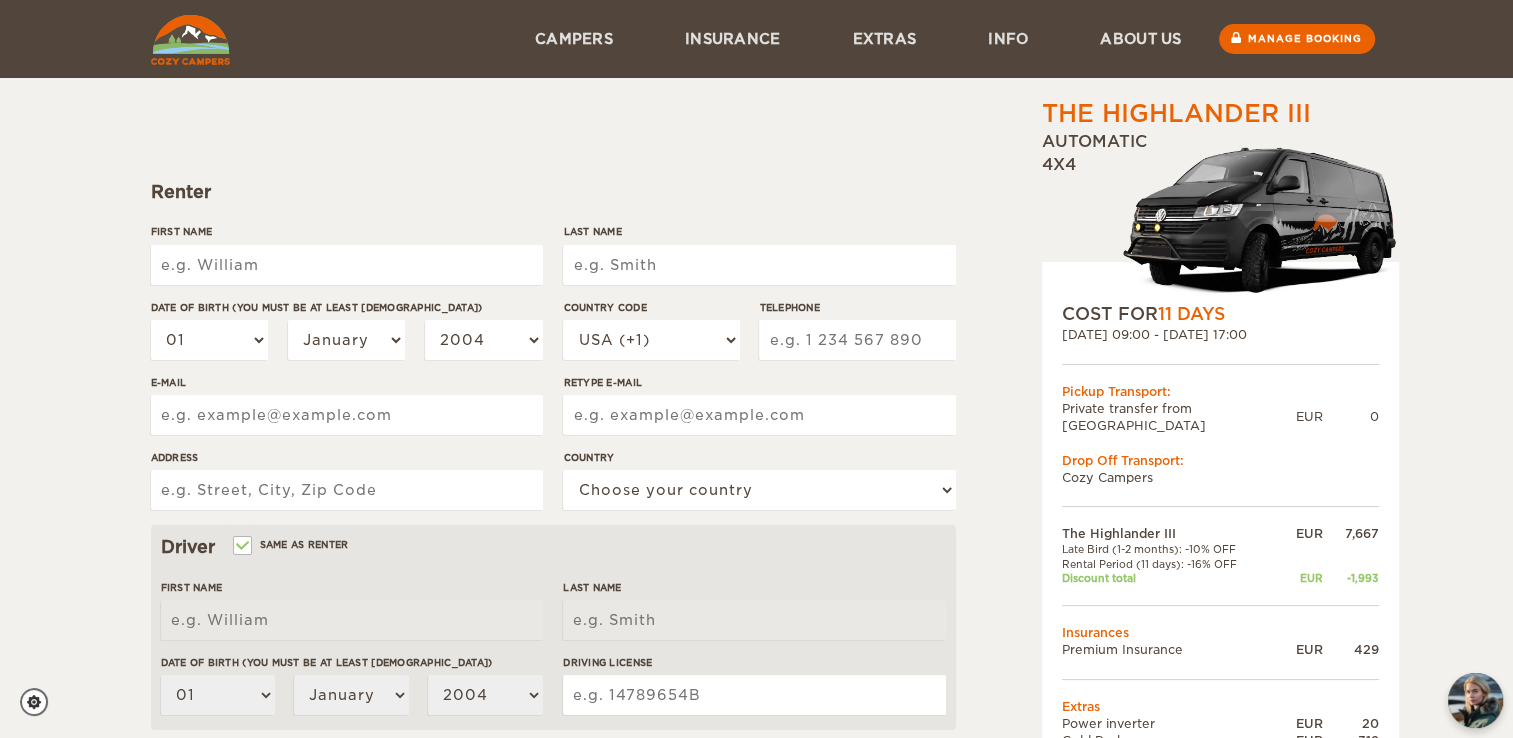 click on "First Name" at bounding box center (347, 265) 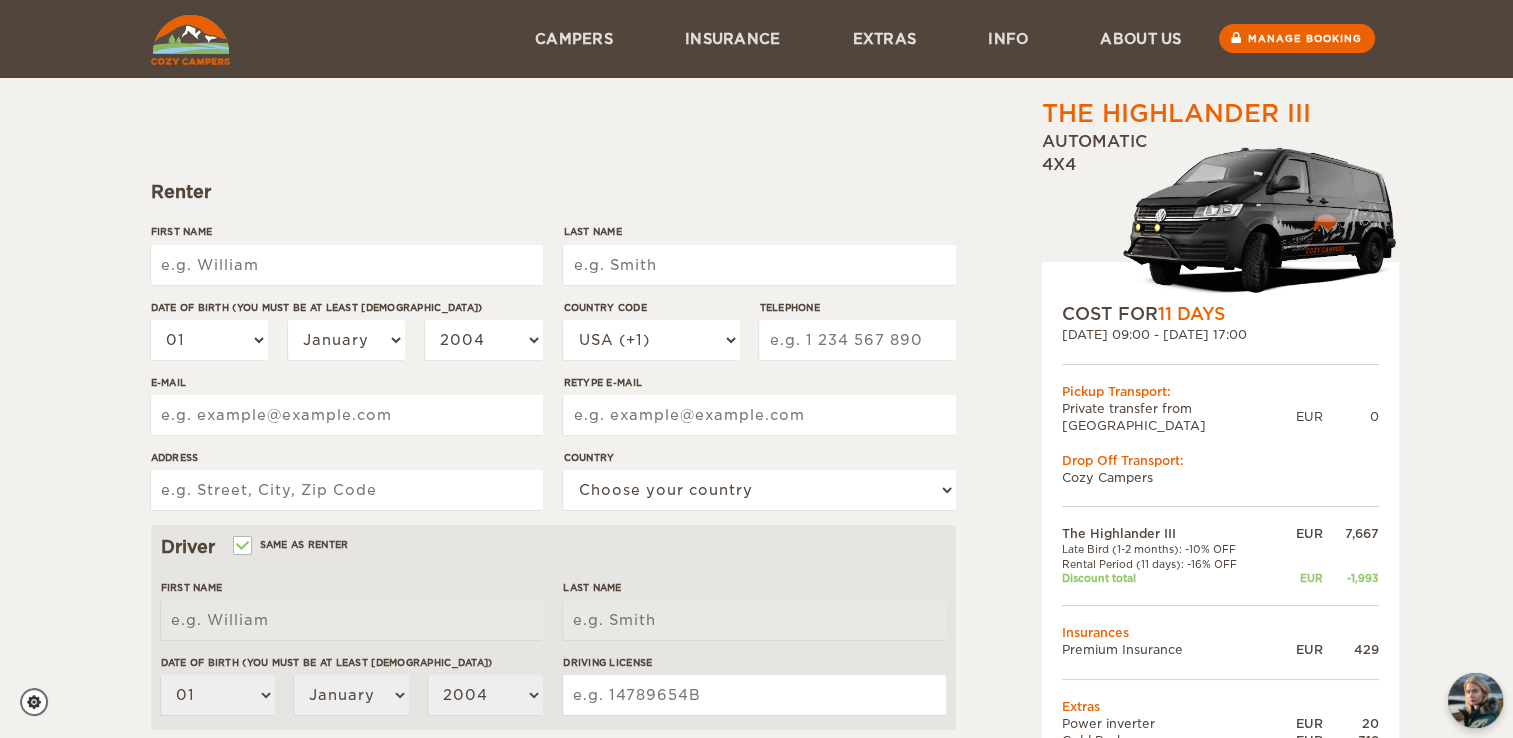 type on "[PERSON_NAME]" 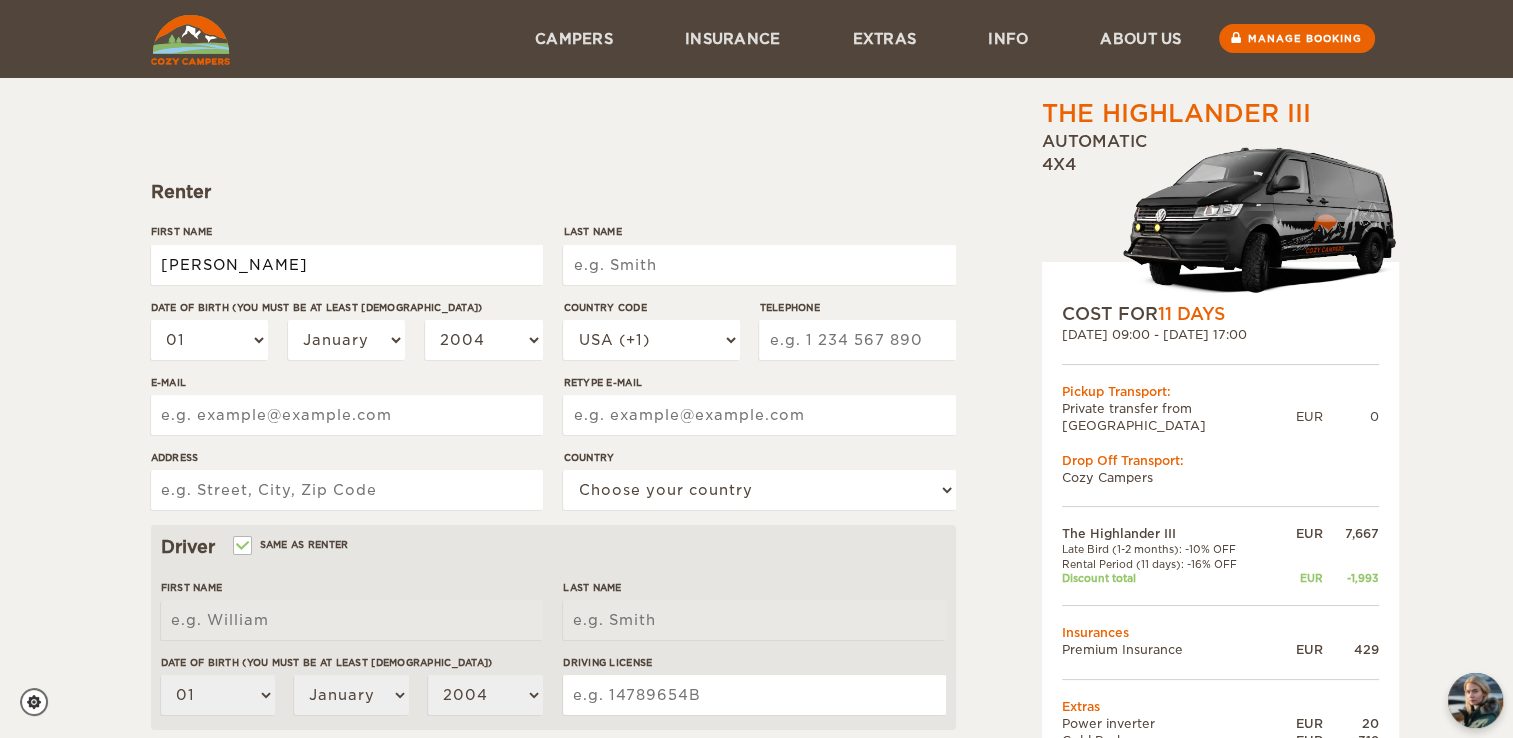 type on "[PERSON_NAME]" 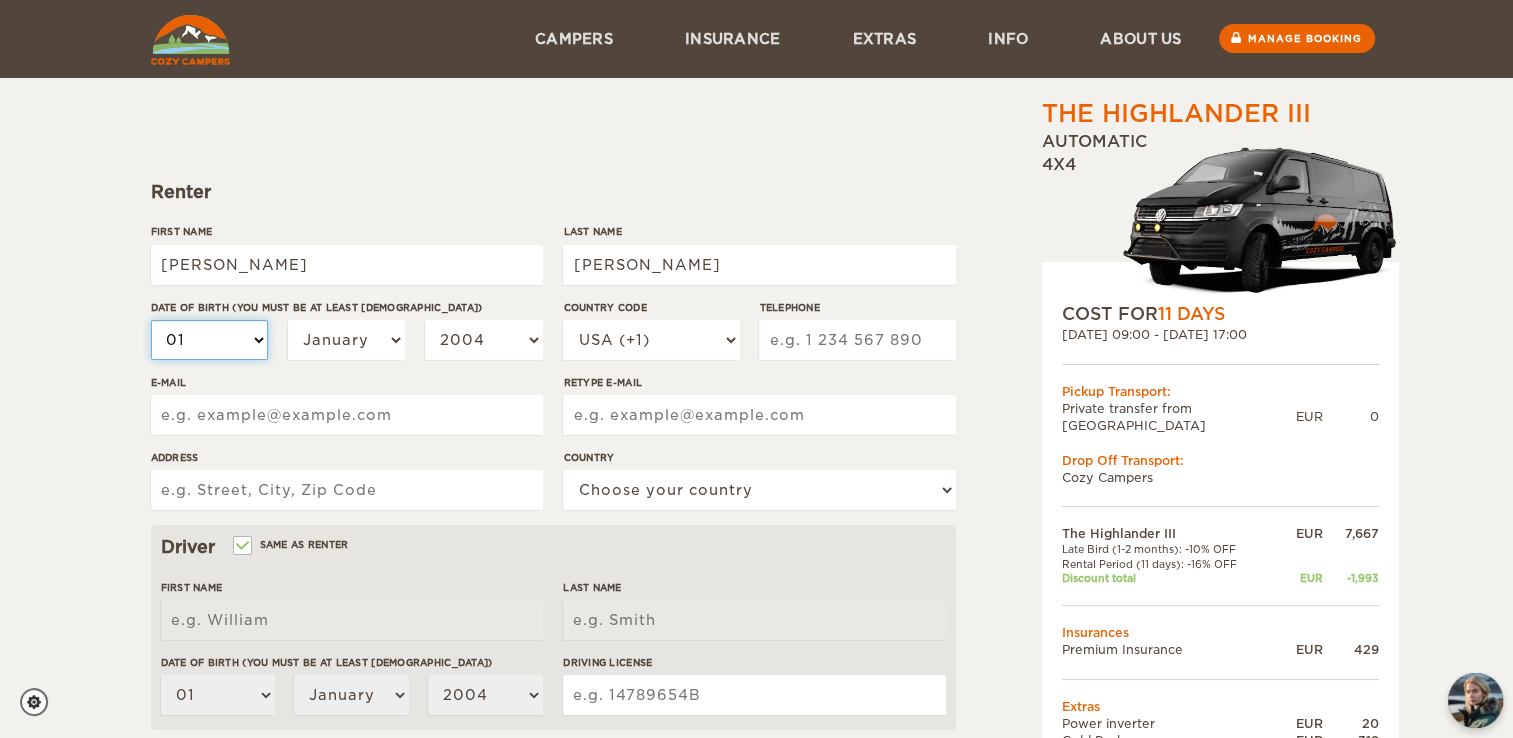 select on "22" 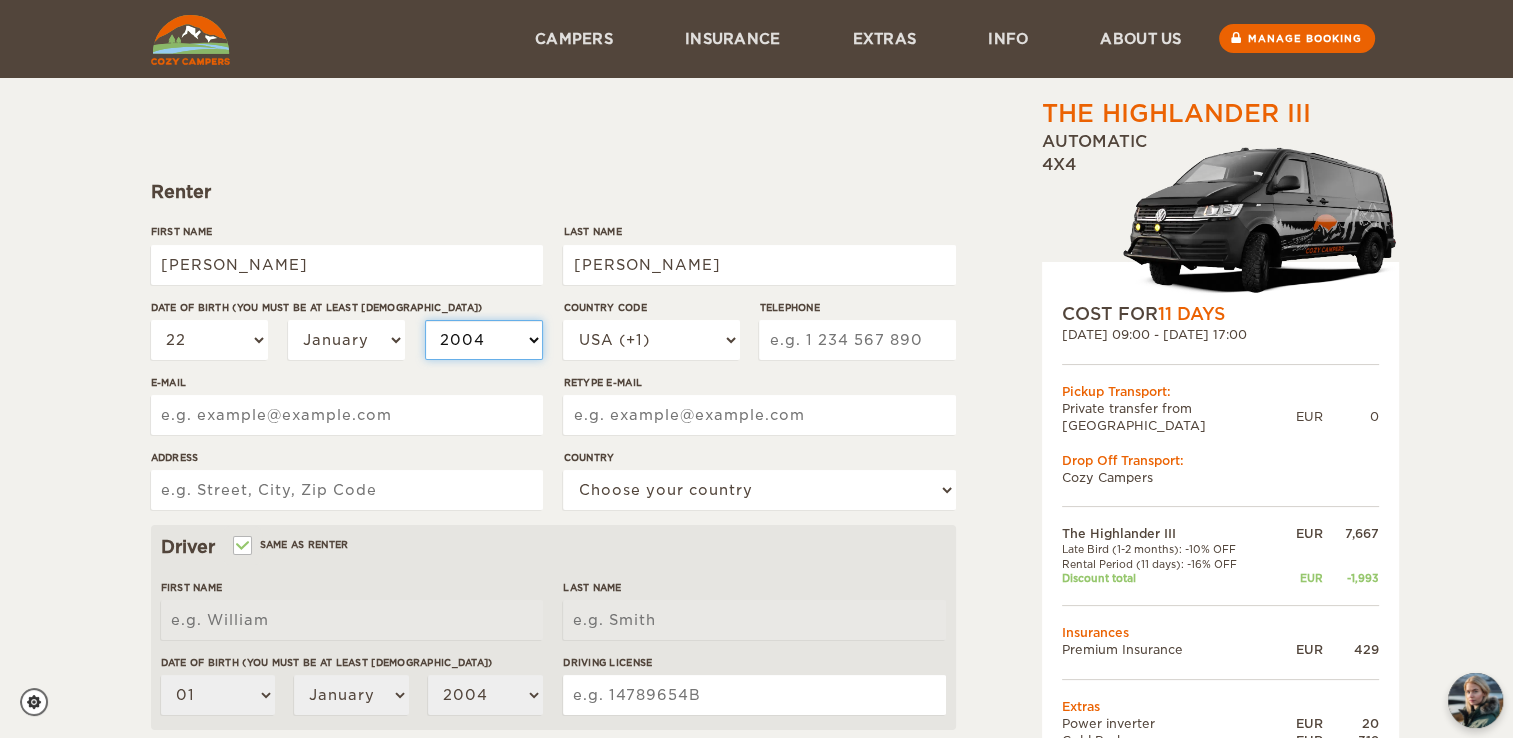 select on "1999" 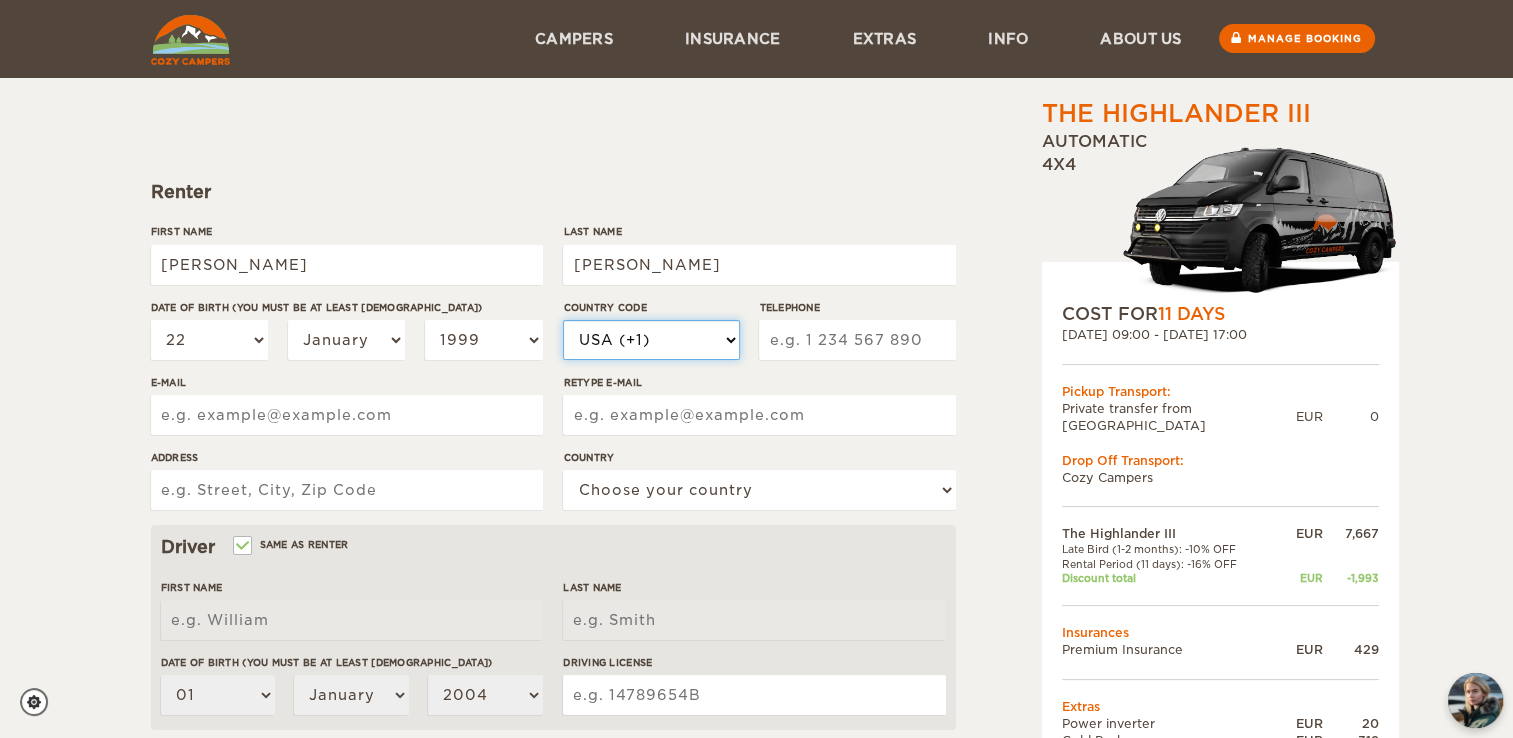 select on "39" 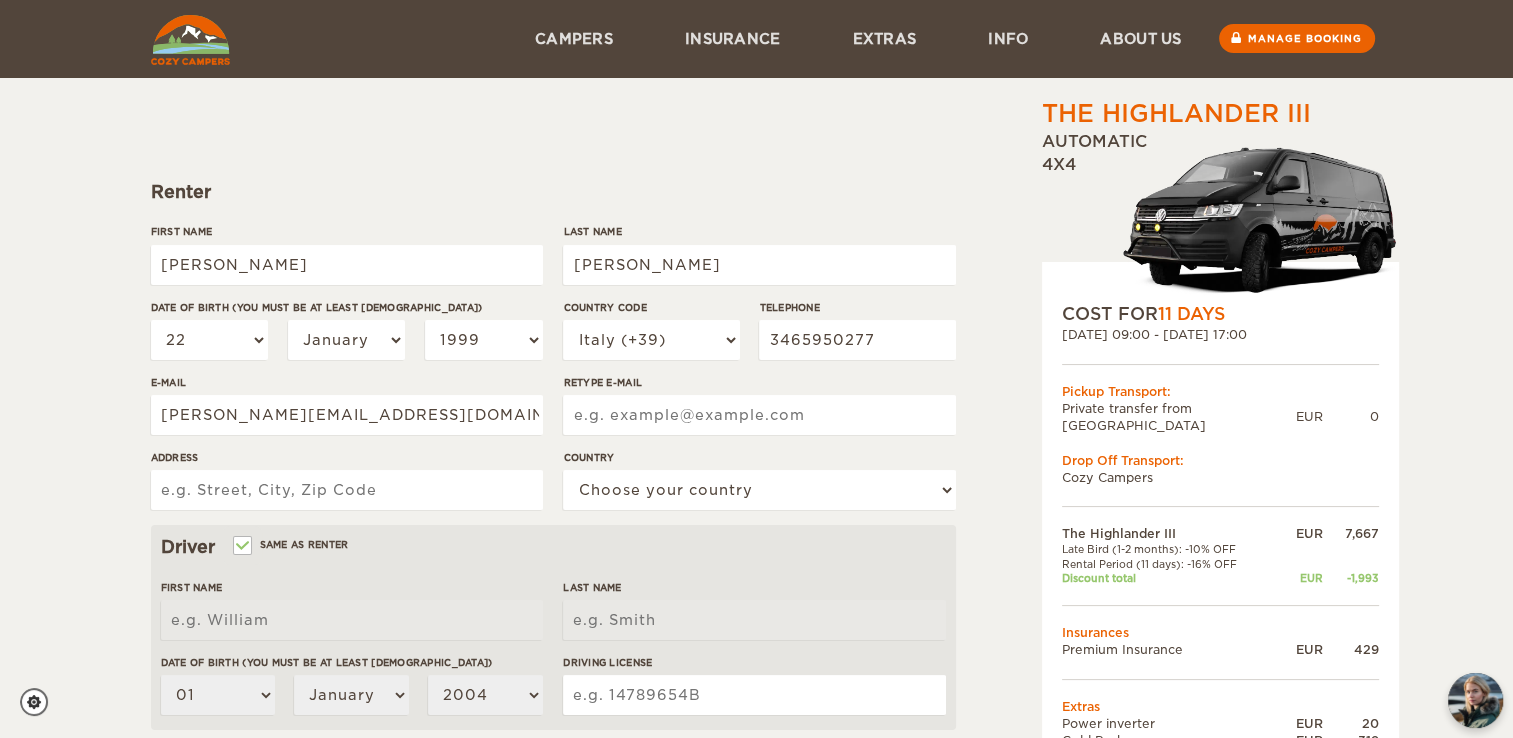 type on "isacco.zeta@gmail.com" 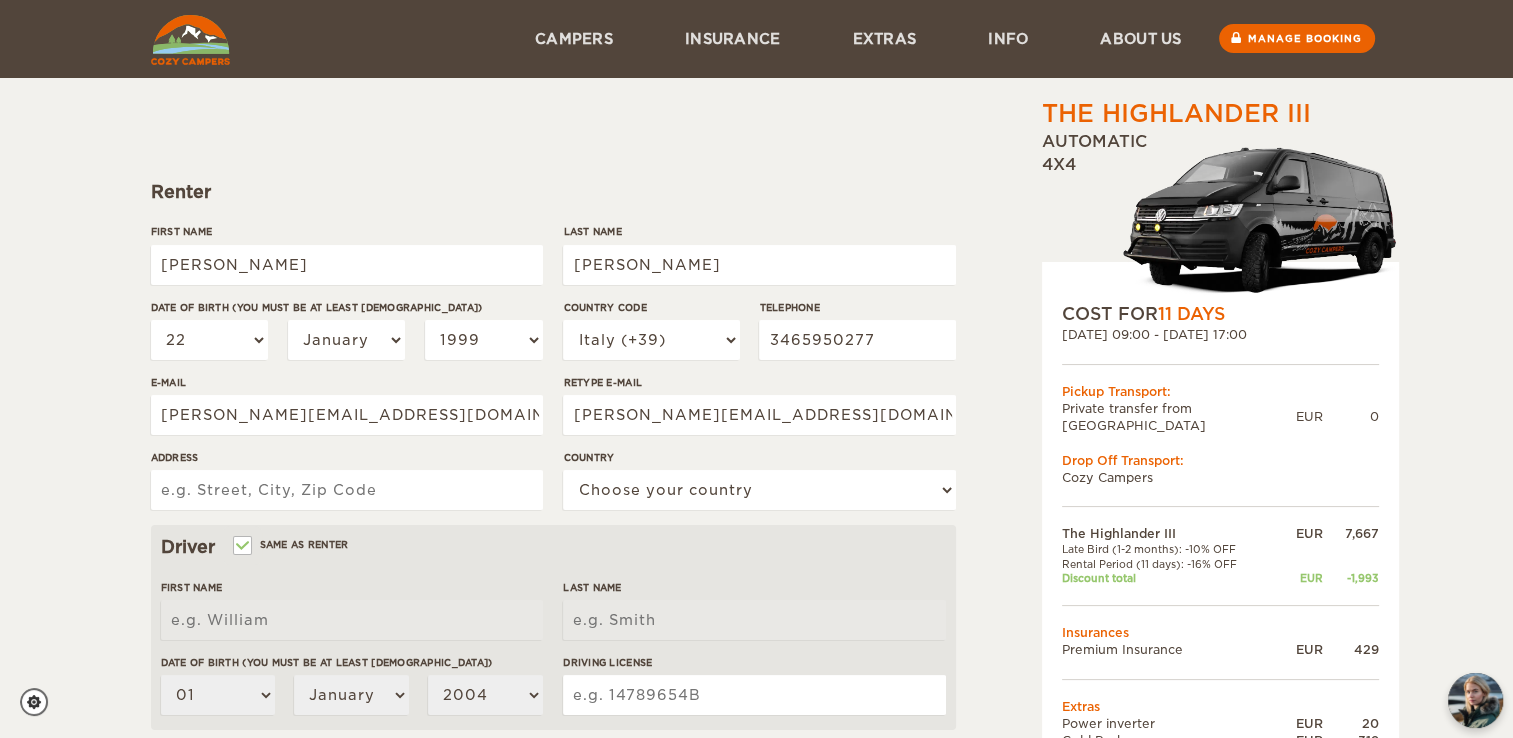 type on "via dei pini, 6" 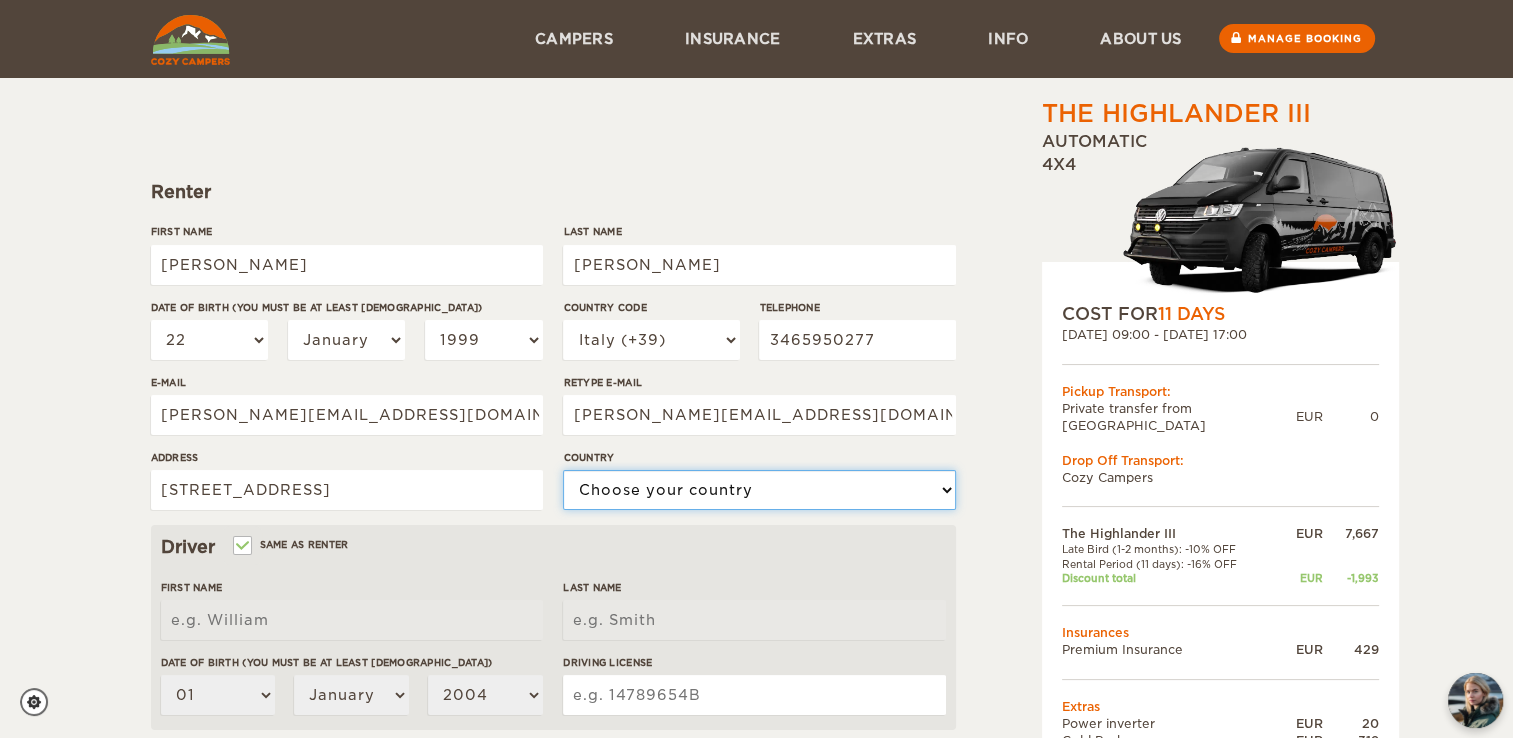 select on "101" 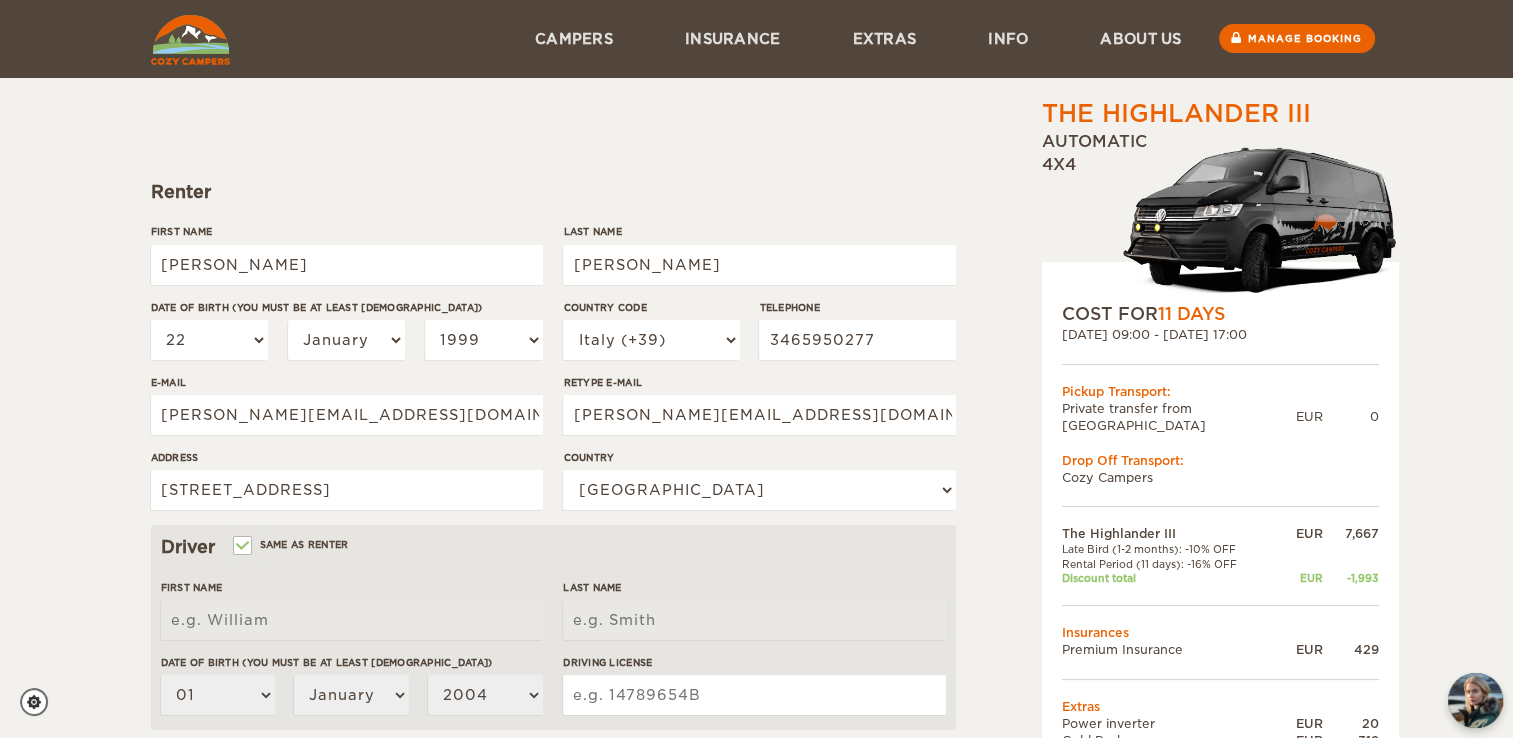 type on "VE5648846H" 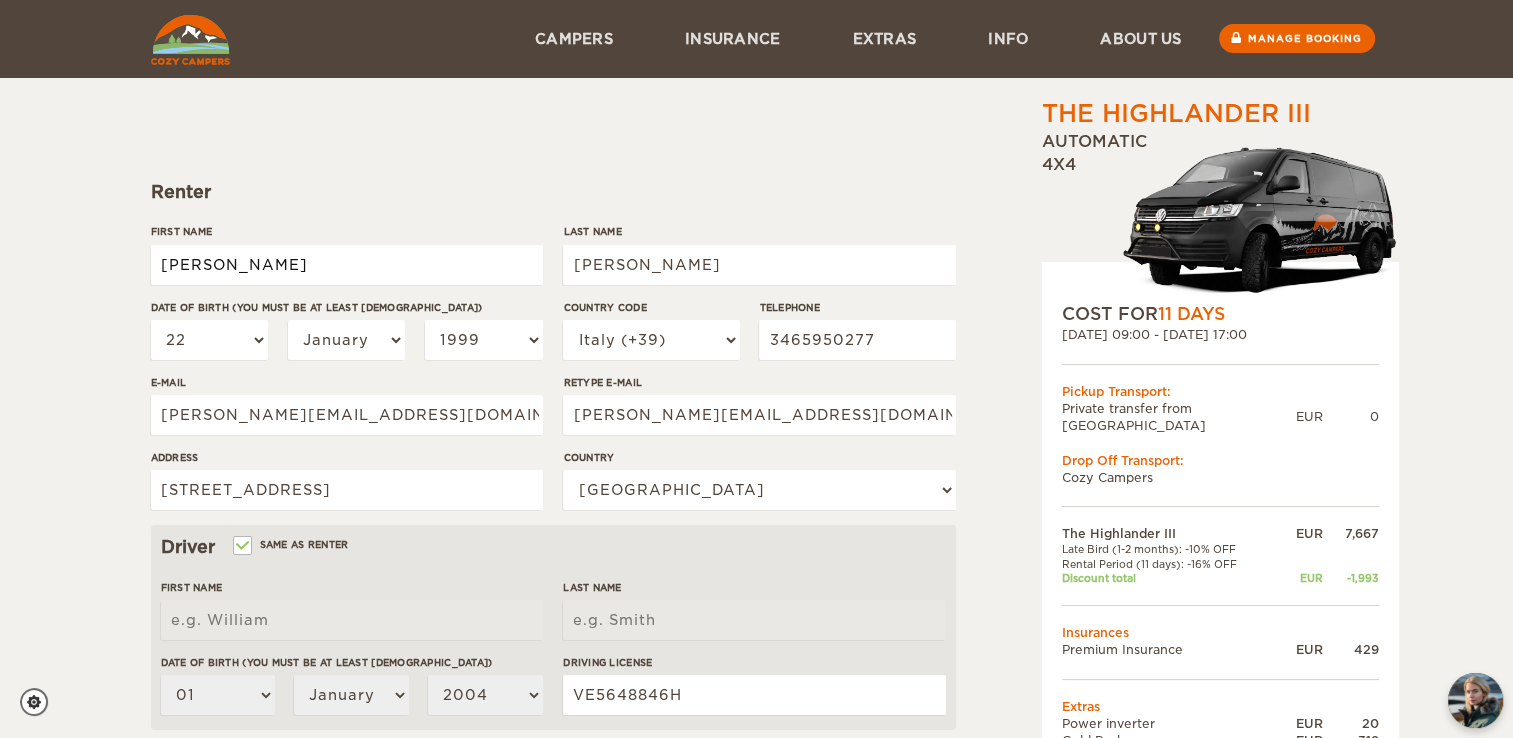 type on "Isacco Mattia" 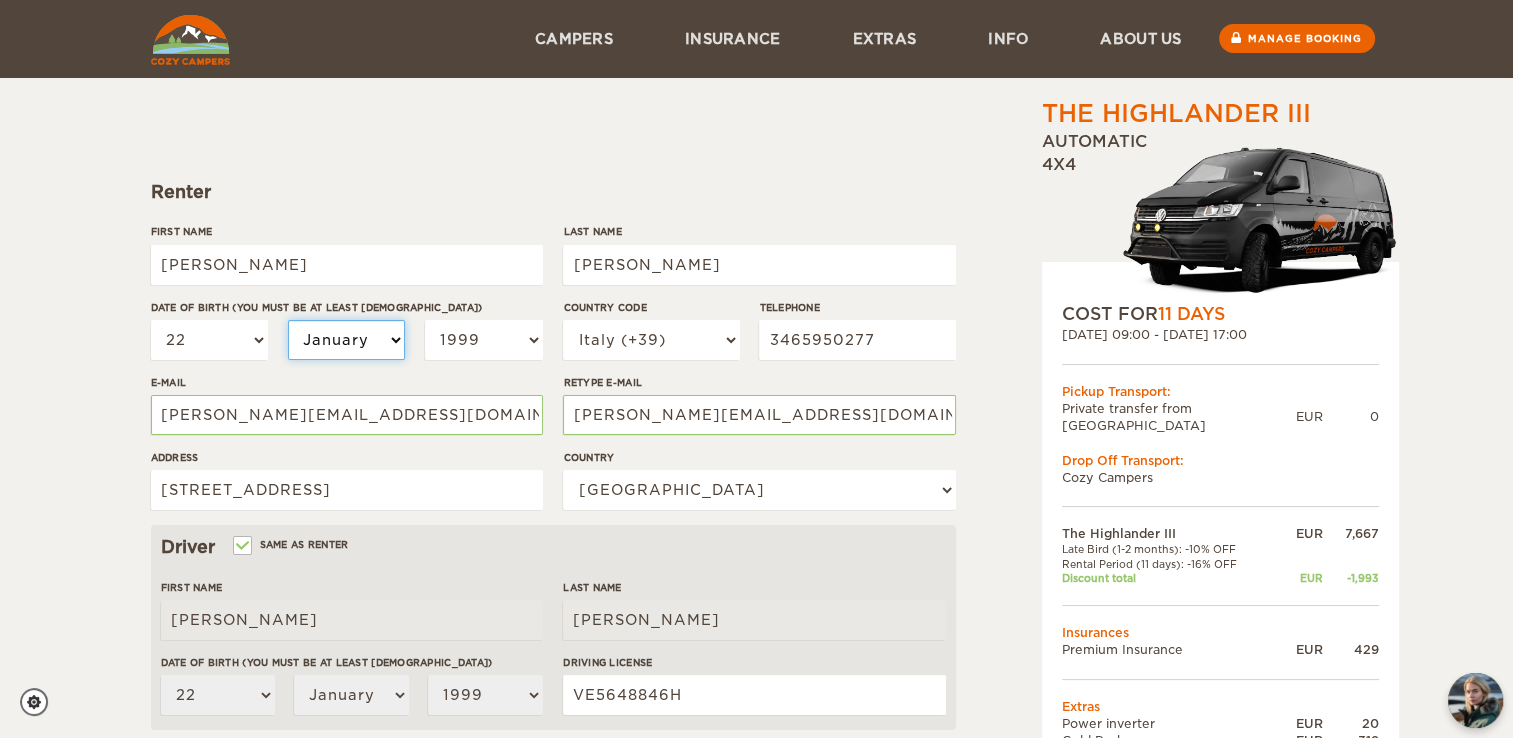 click on "January
February
March
April
May
June
July
August
September
October
November
December" at bounding box center [347, 340] 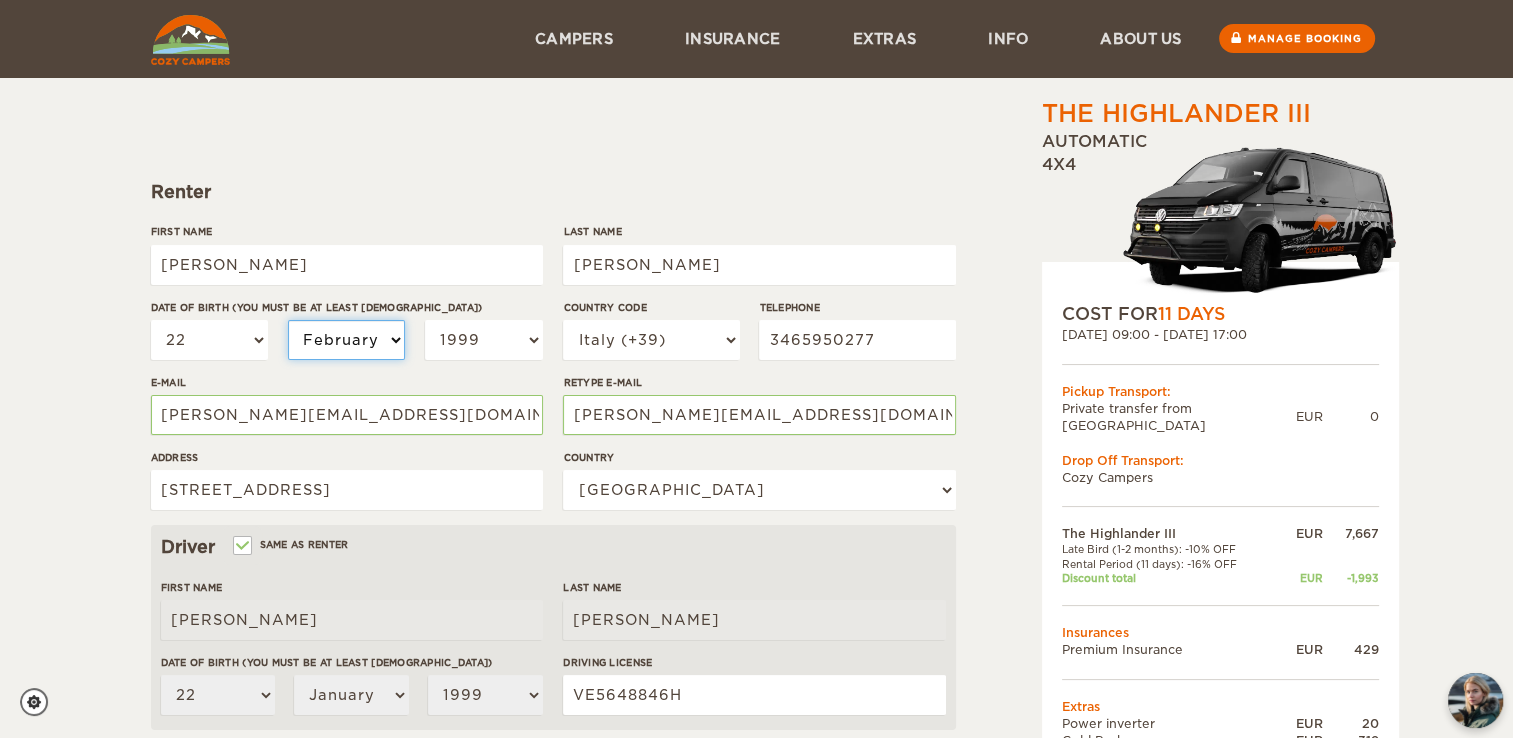 click on "January
February
March
April
May
June
July
August
September
October
November
December" at bounding box center [347, 340] 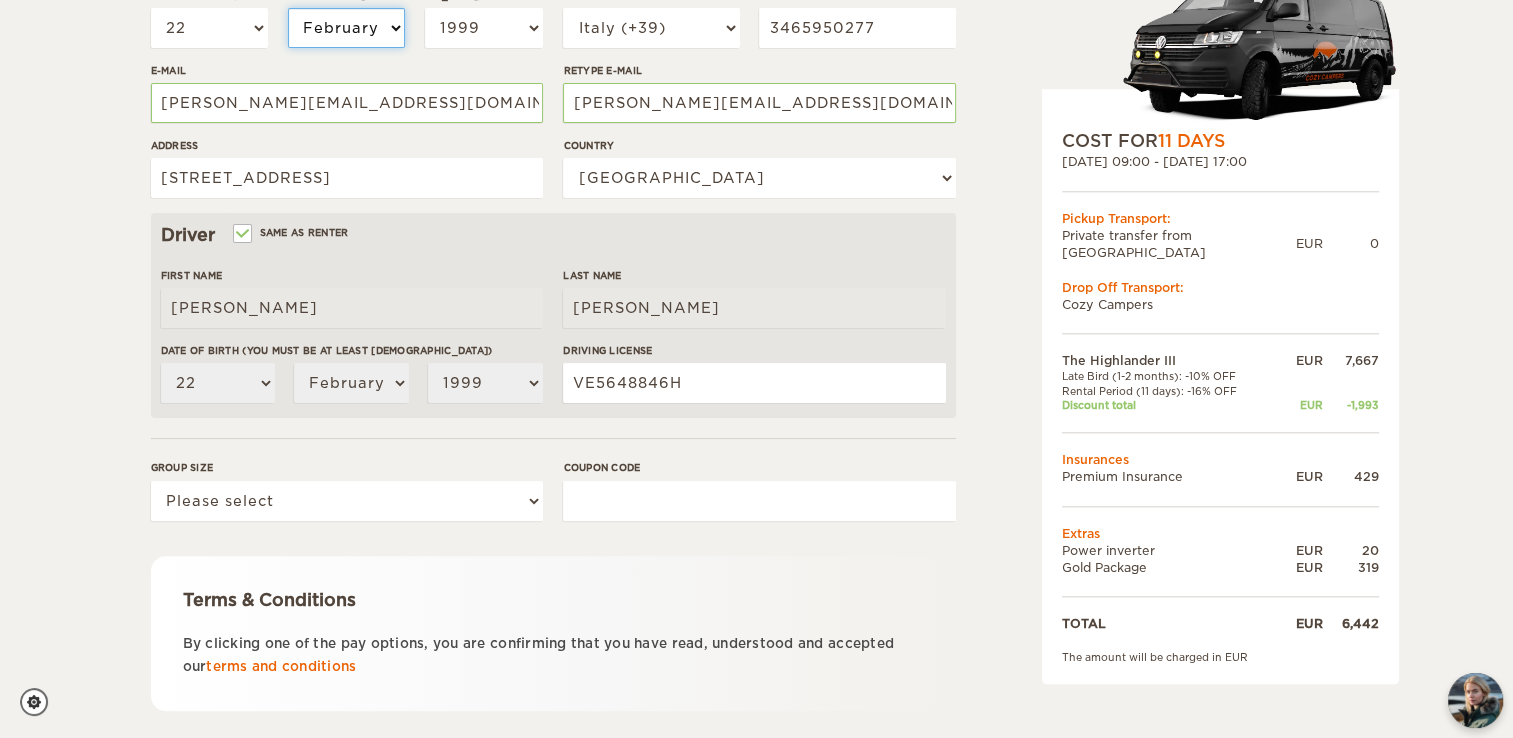 scroll, scrollTop: 447, scrollLeft: 0, axis: vertical 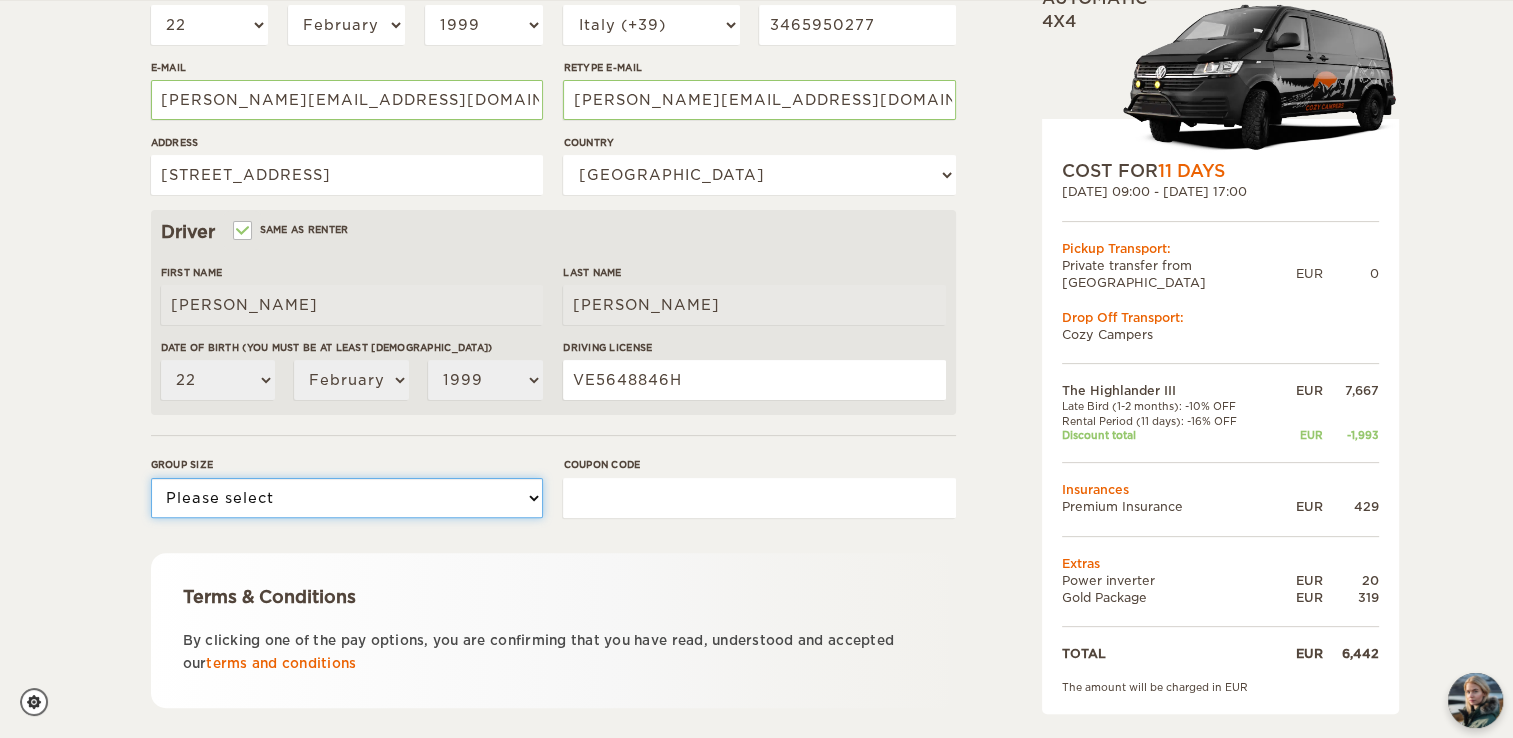 click on "Please select
1 2 3" at bounding box center [347, 498] 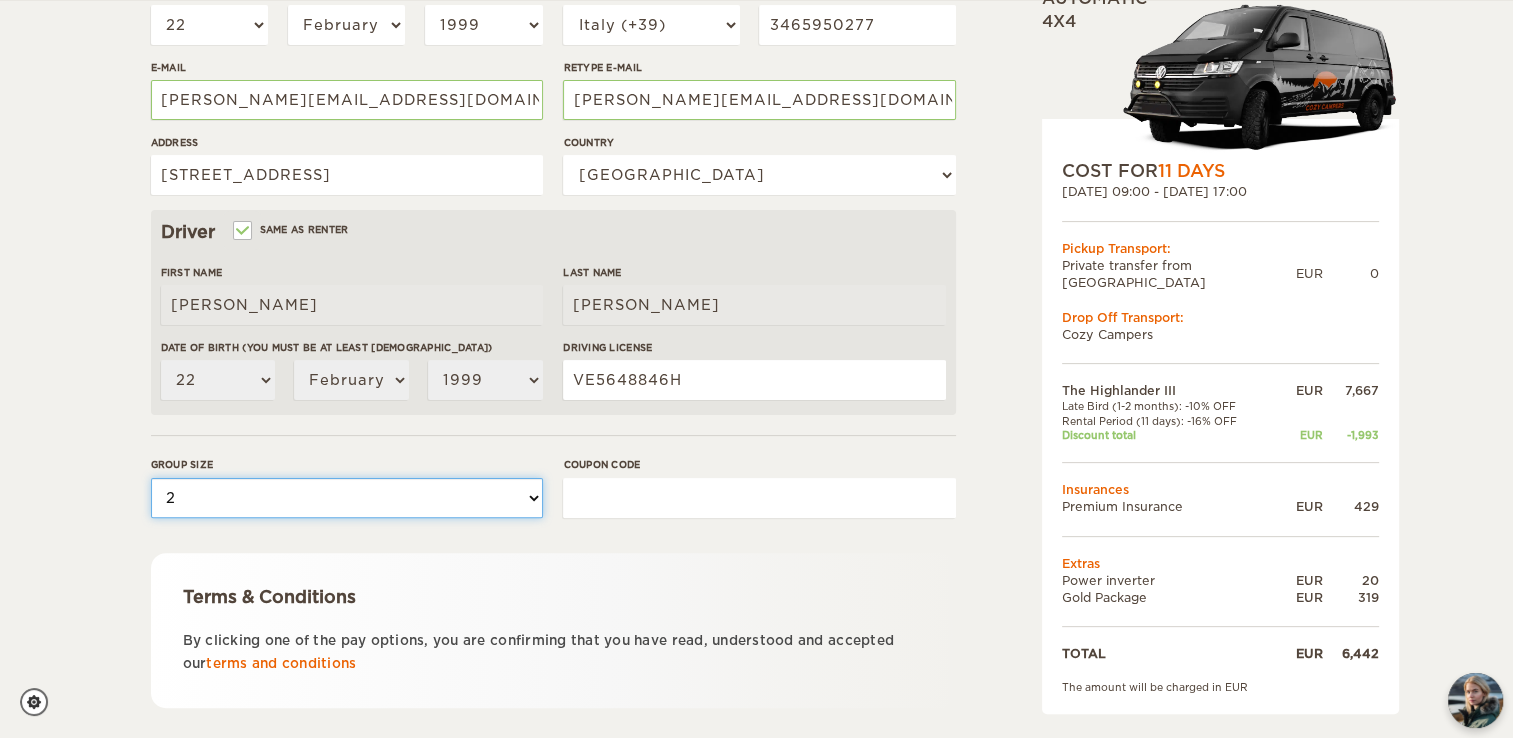 scroll, scrollTop: 561, scrollLeft: 0, axis: vertical 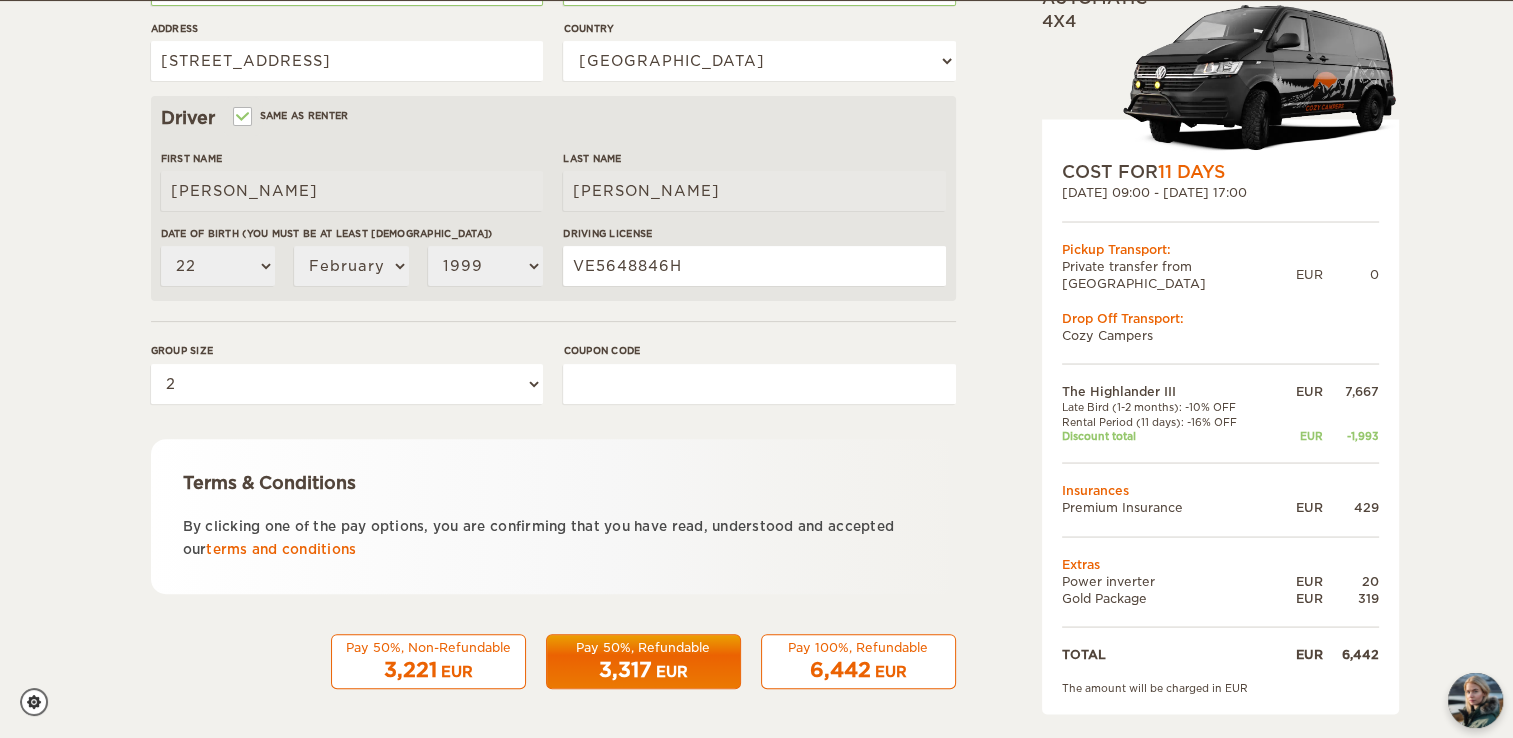 click on "EUR" at bounding box center (672, 672) 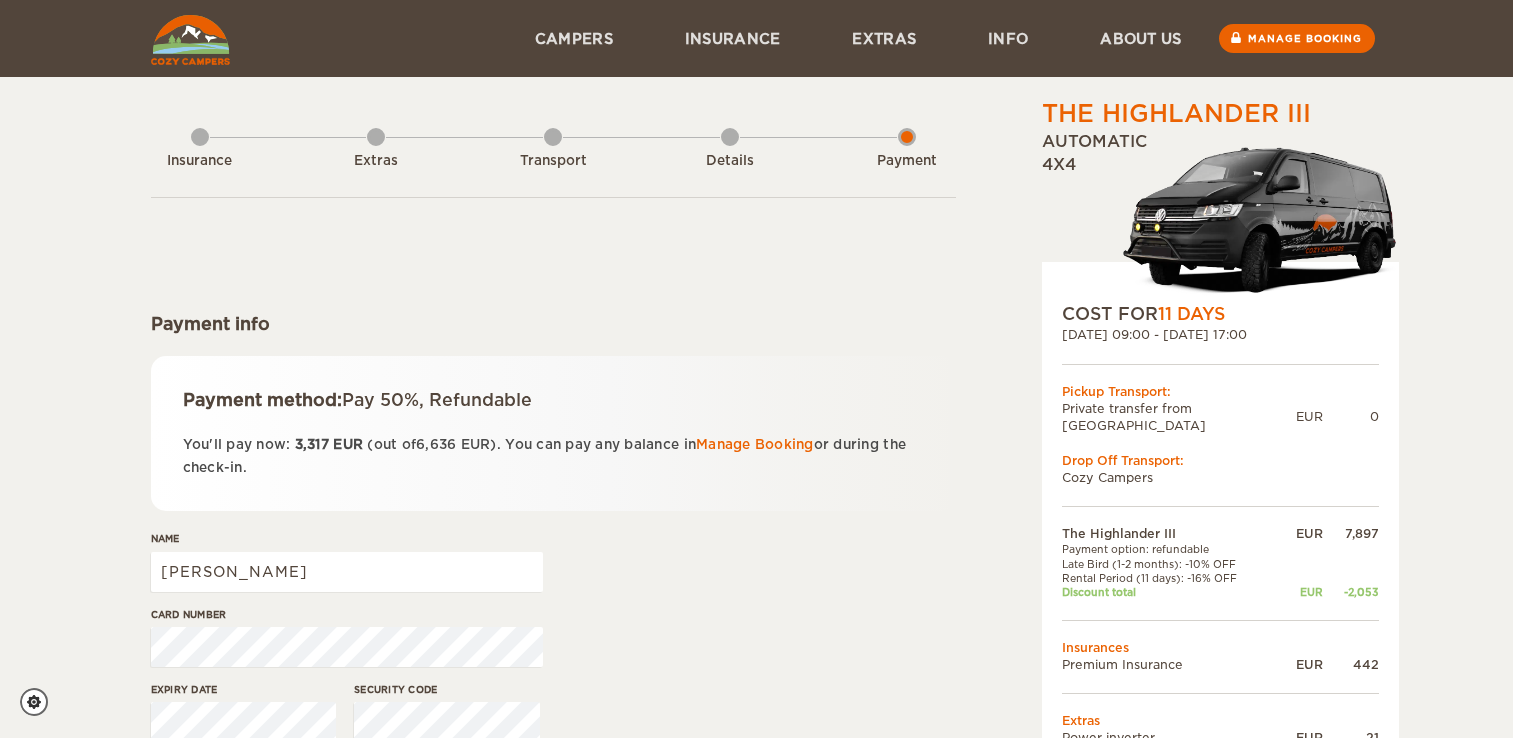 scroll, scrollTop: 0, scrollLeft: 0, axis: both 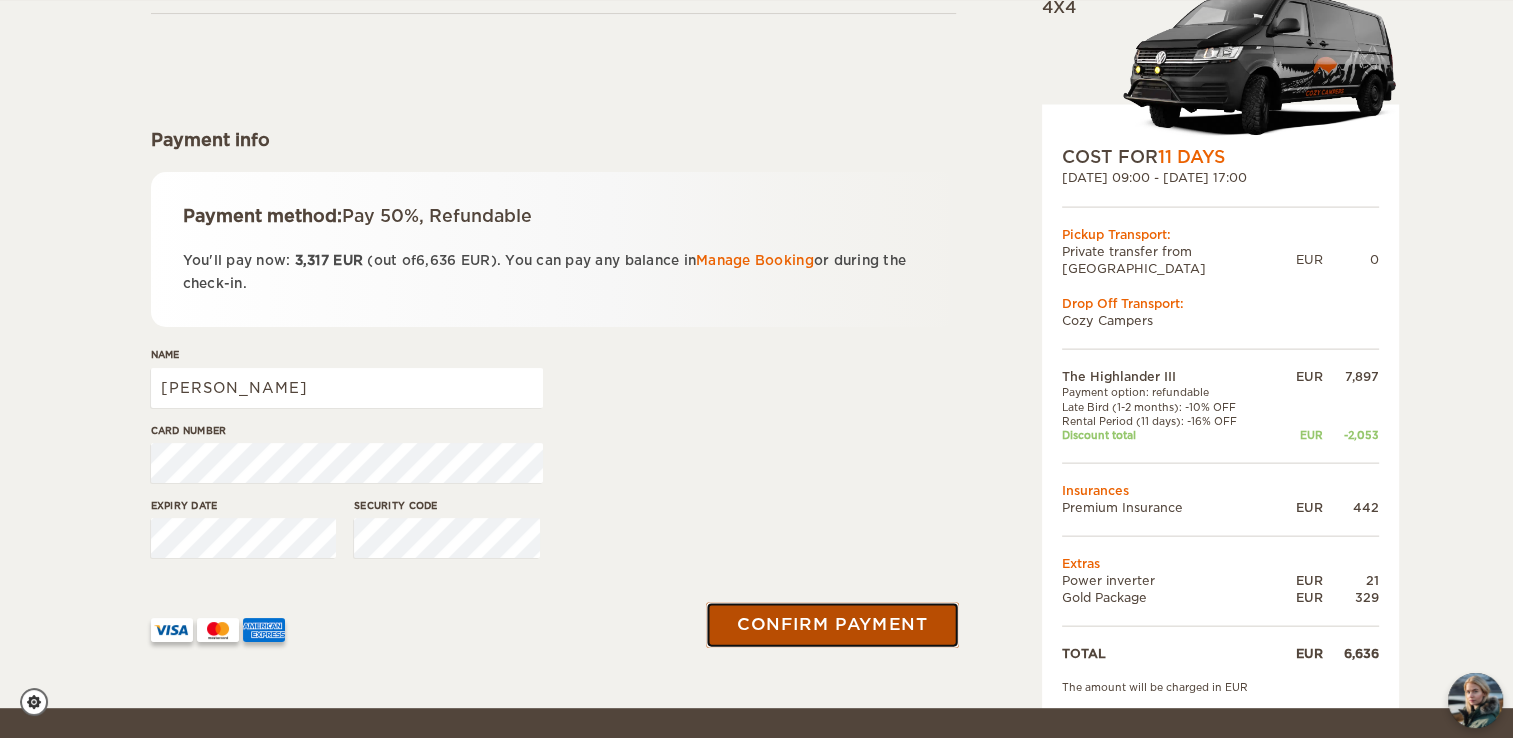 click on "Confirm payment" at bounding box center (833, 625) 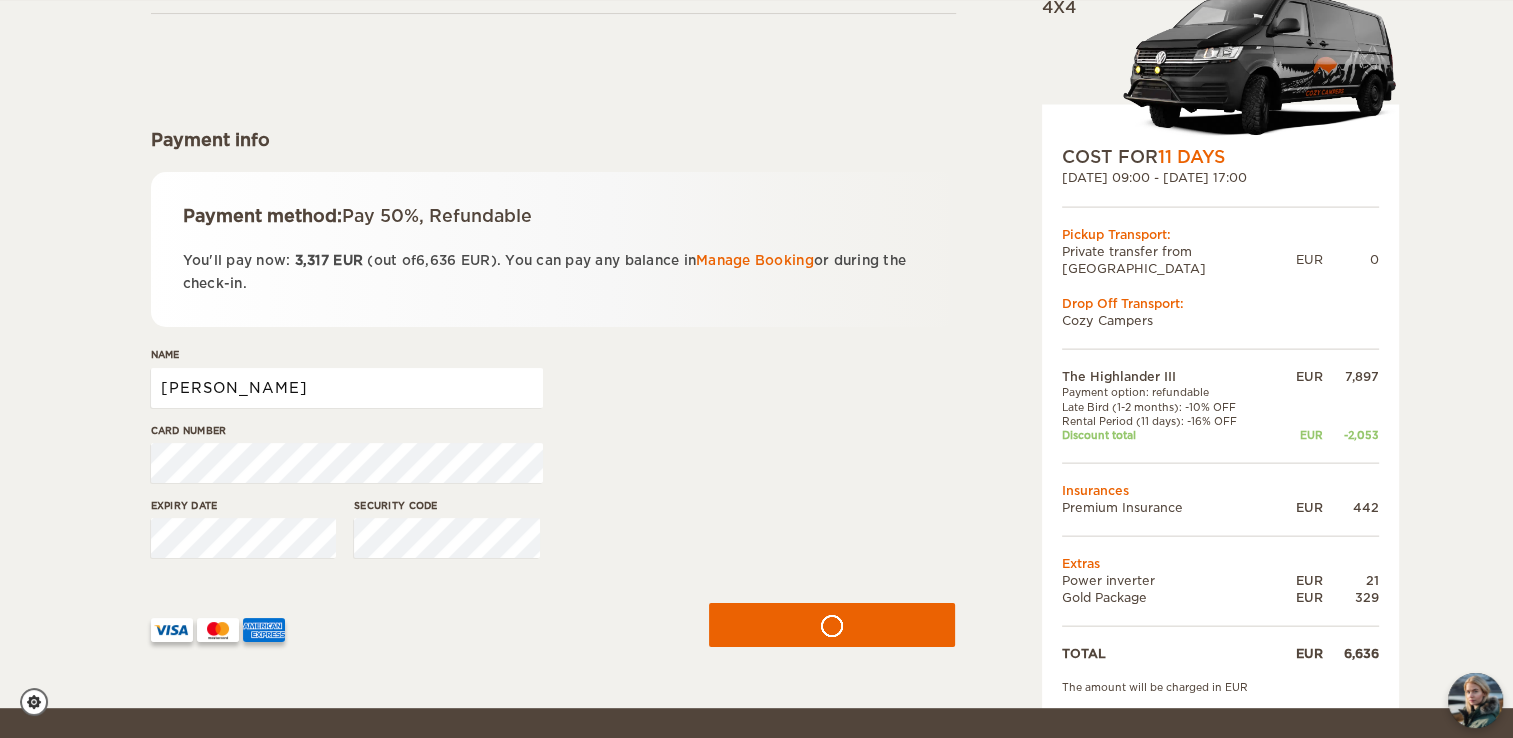 click on "Isacco Mattia" at bounding box center (347, 388) 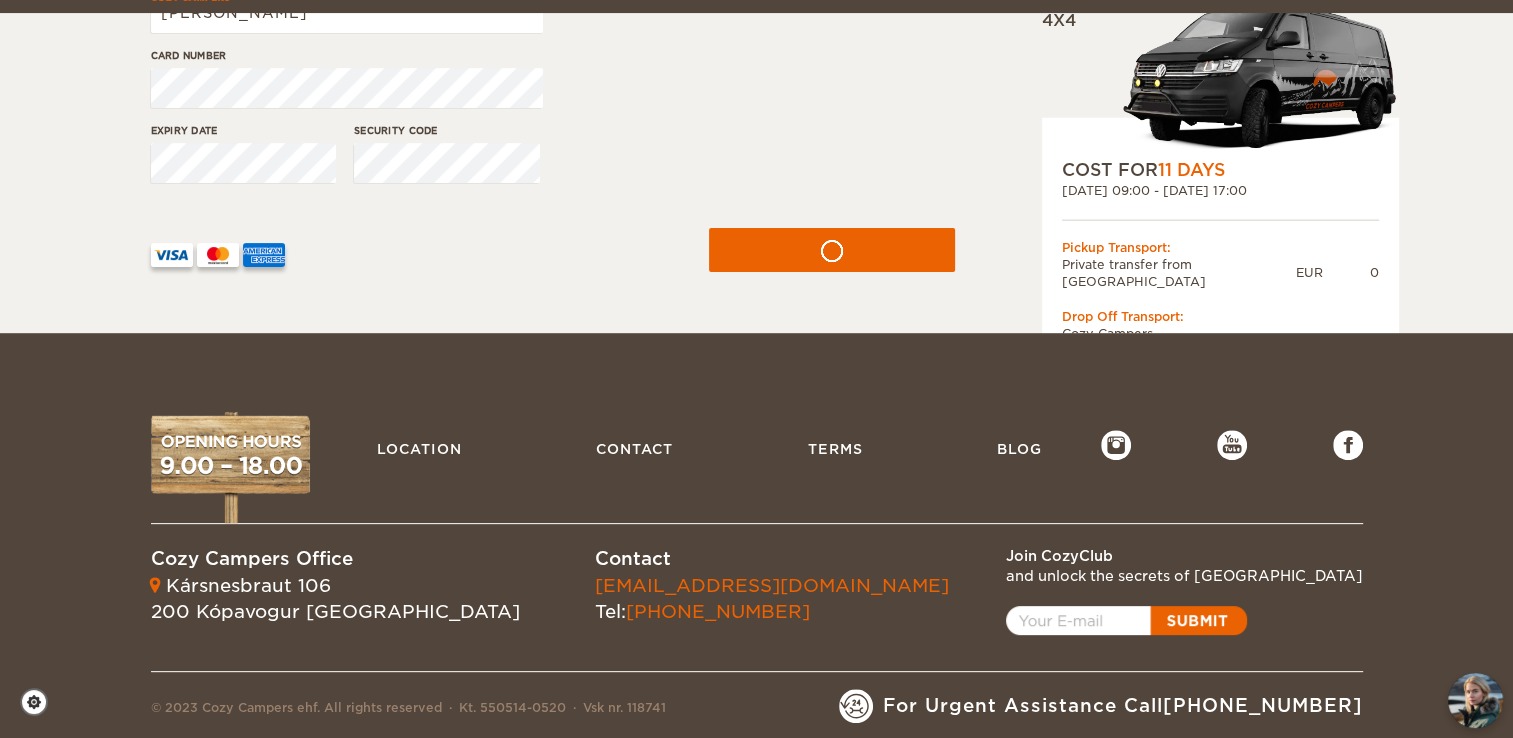 scroll, scrollTop: 572, scrollLeft: 0, axis: vertical 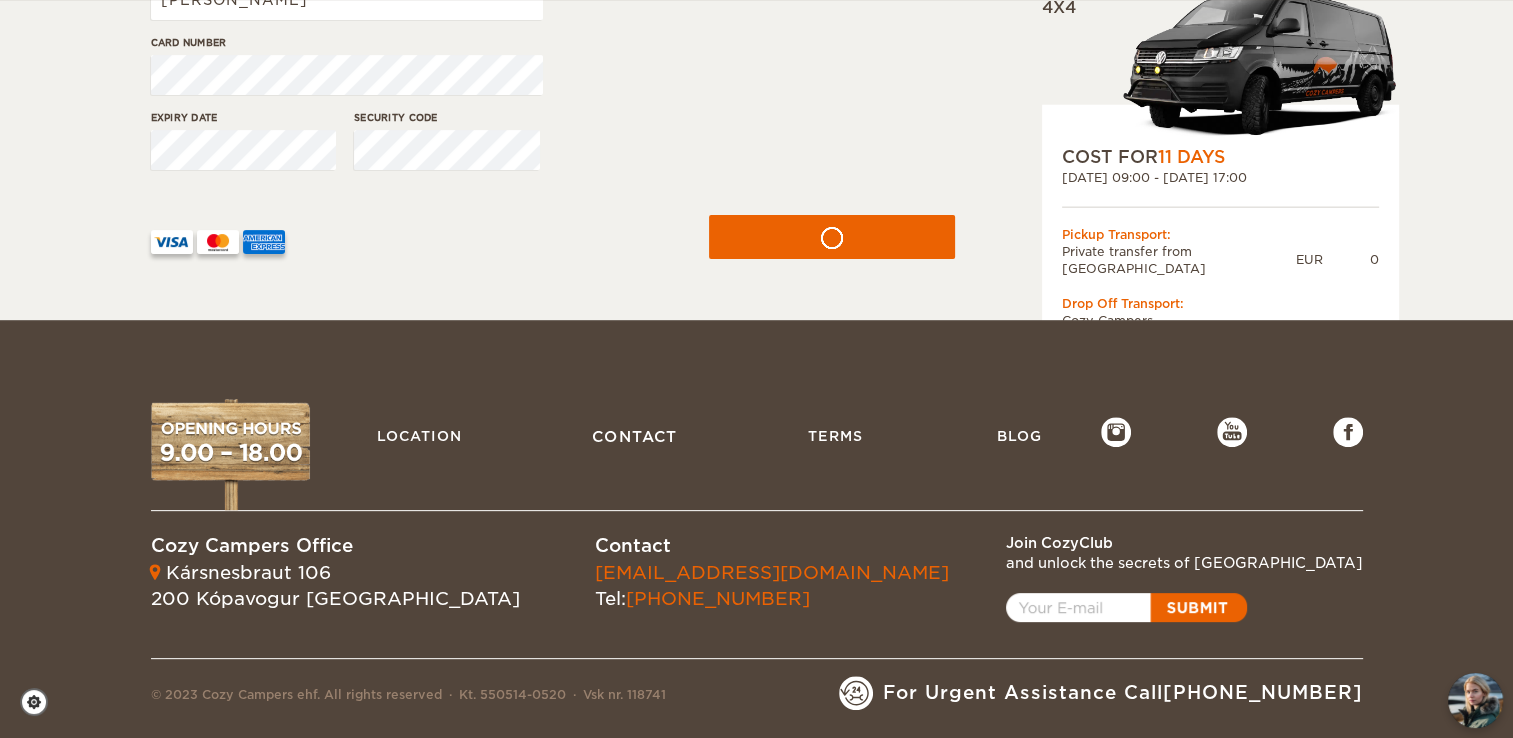 click on "Contact" at bounding box center [635, 436] 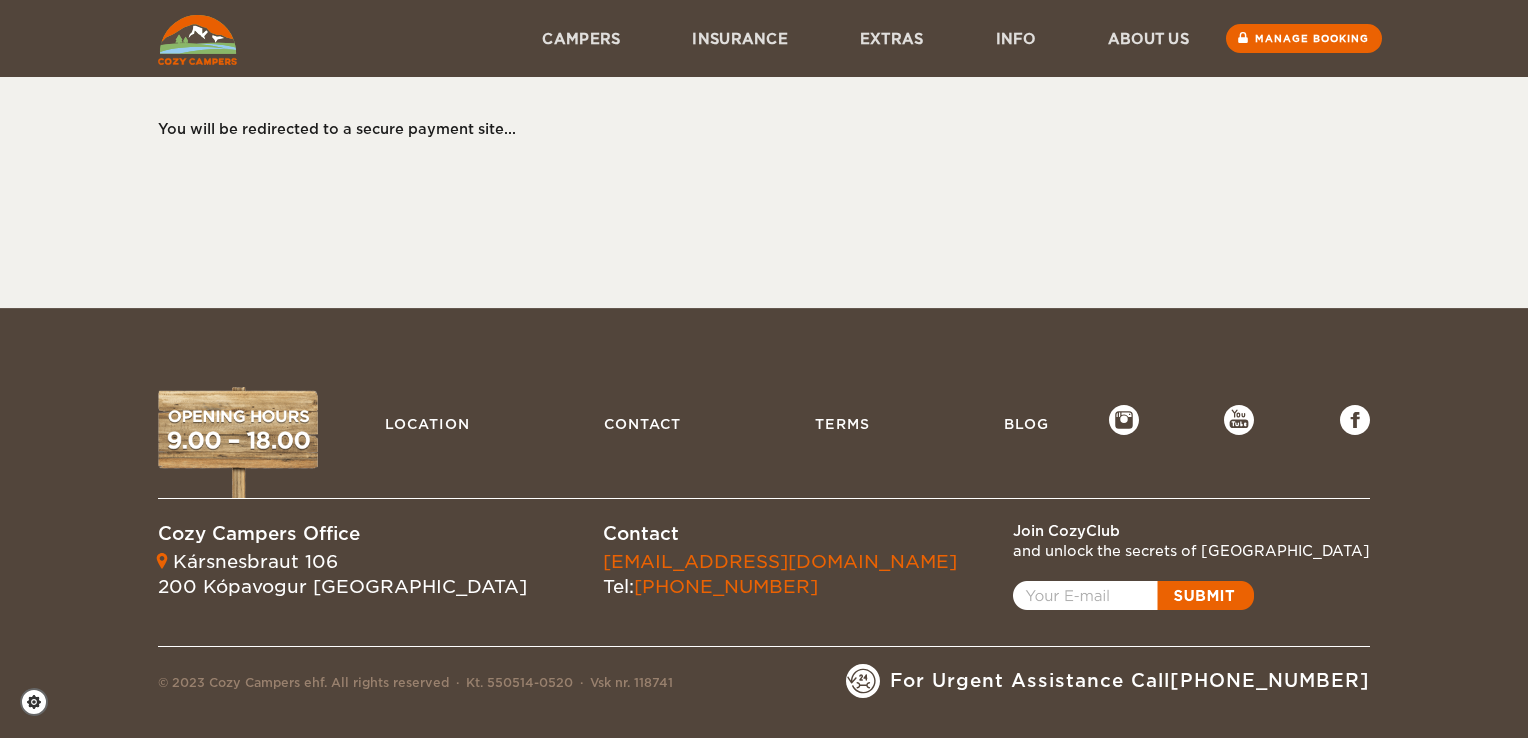 scroll, scrollTop: 0, scrollLeft: 0, axis: both 